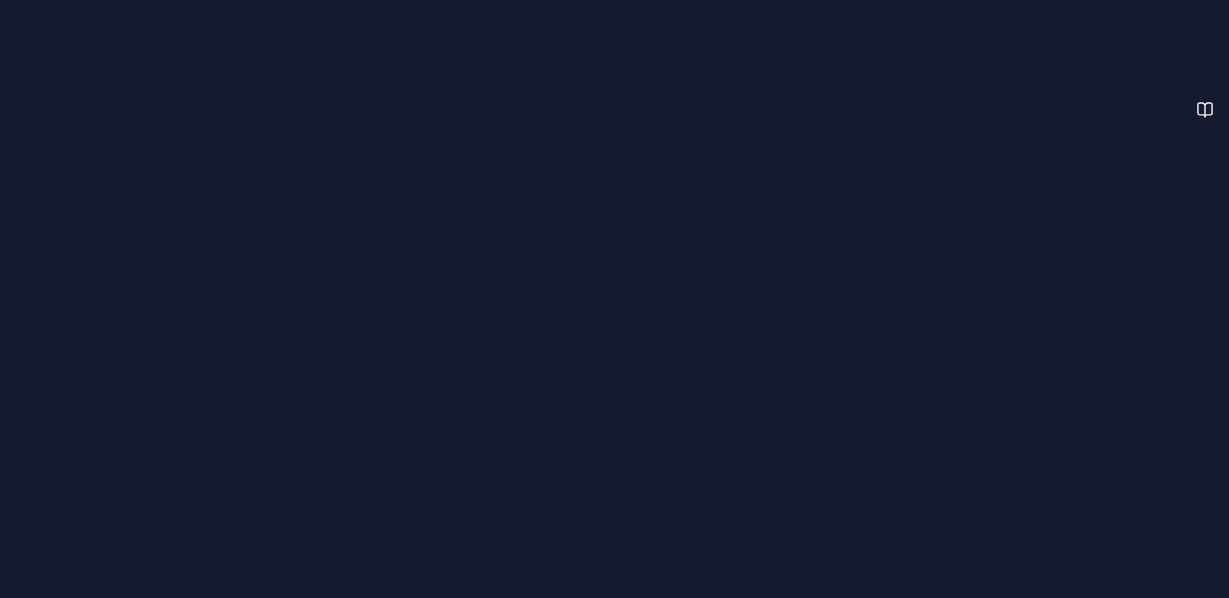 scroll, scrollTop: 0, scrollLeft: 0, axis: both 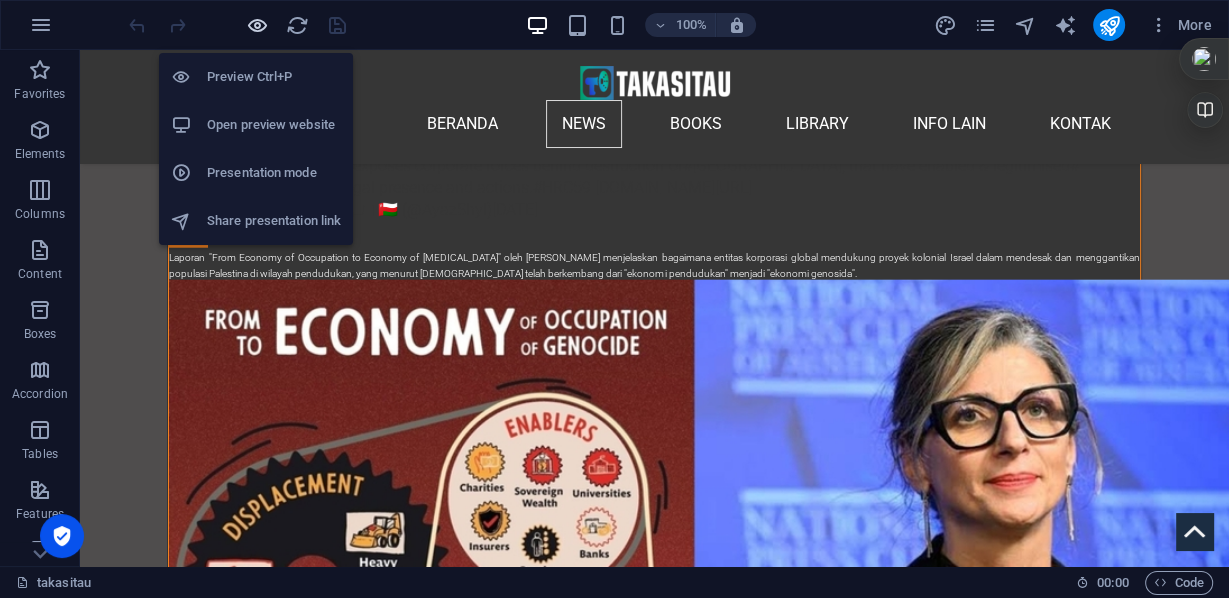 click at bounding box center [257, 25] 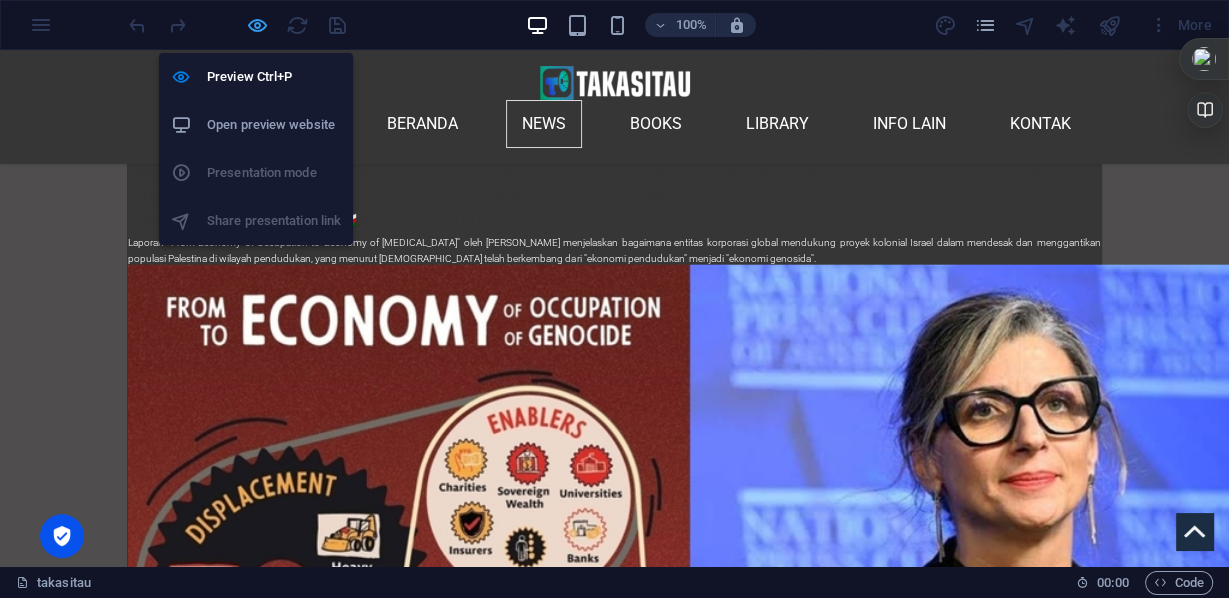 scroll, scrollTop: 22118, scrollLeft: 0, axis: vertical 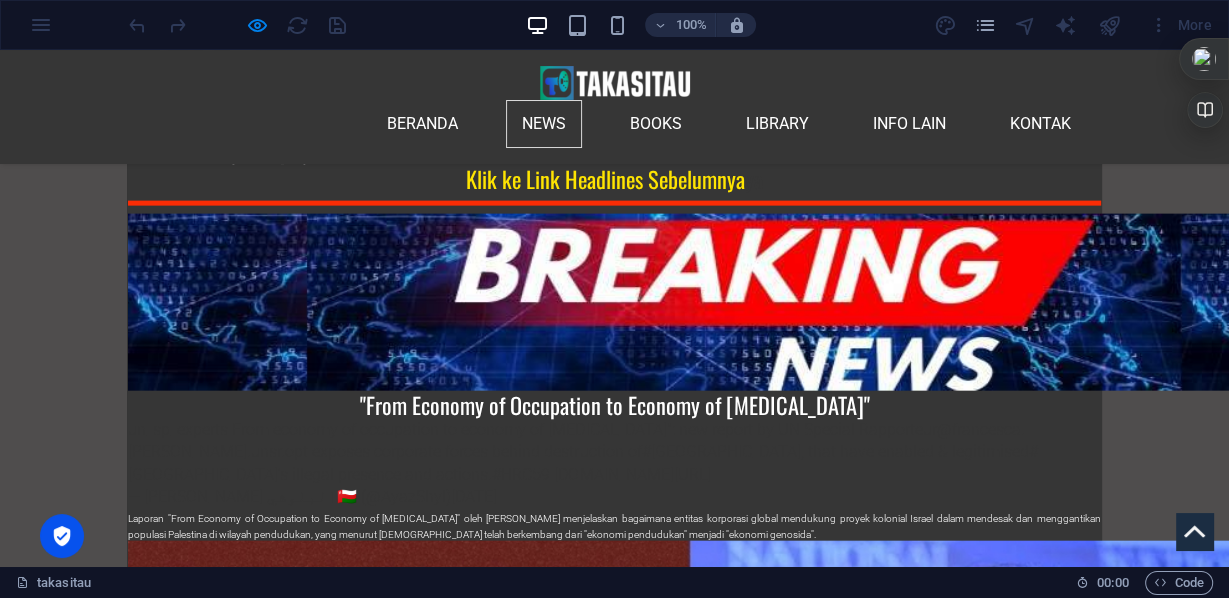 click at bounding box center [260, 38482] 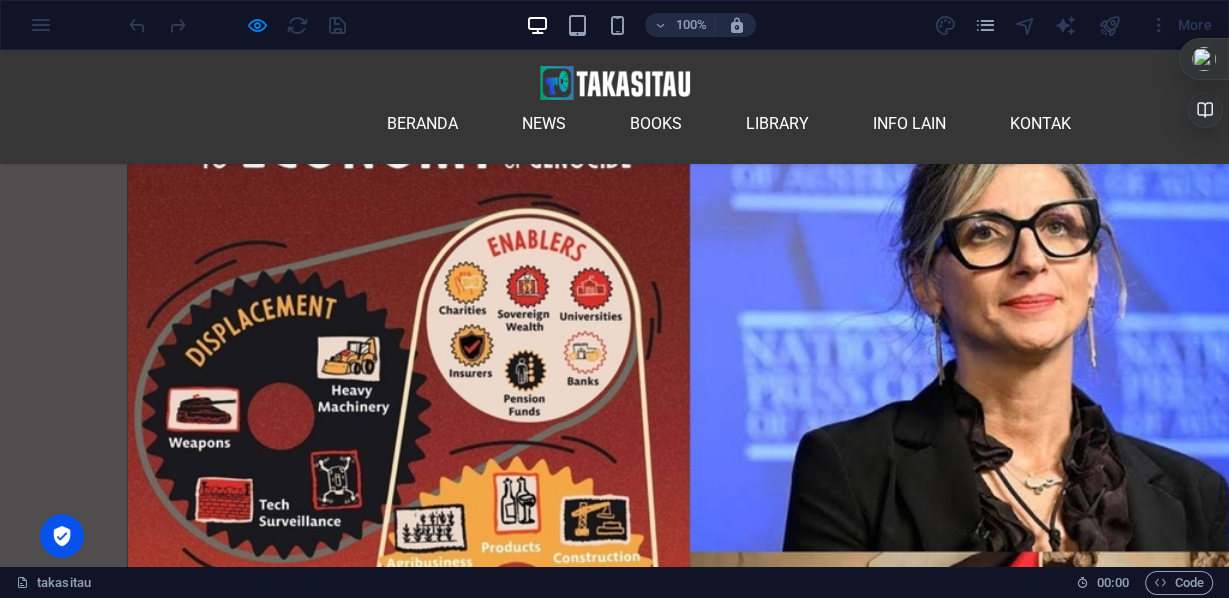 scroll, scrollTop: 0, scrollLeft: 0, axis: both 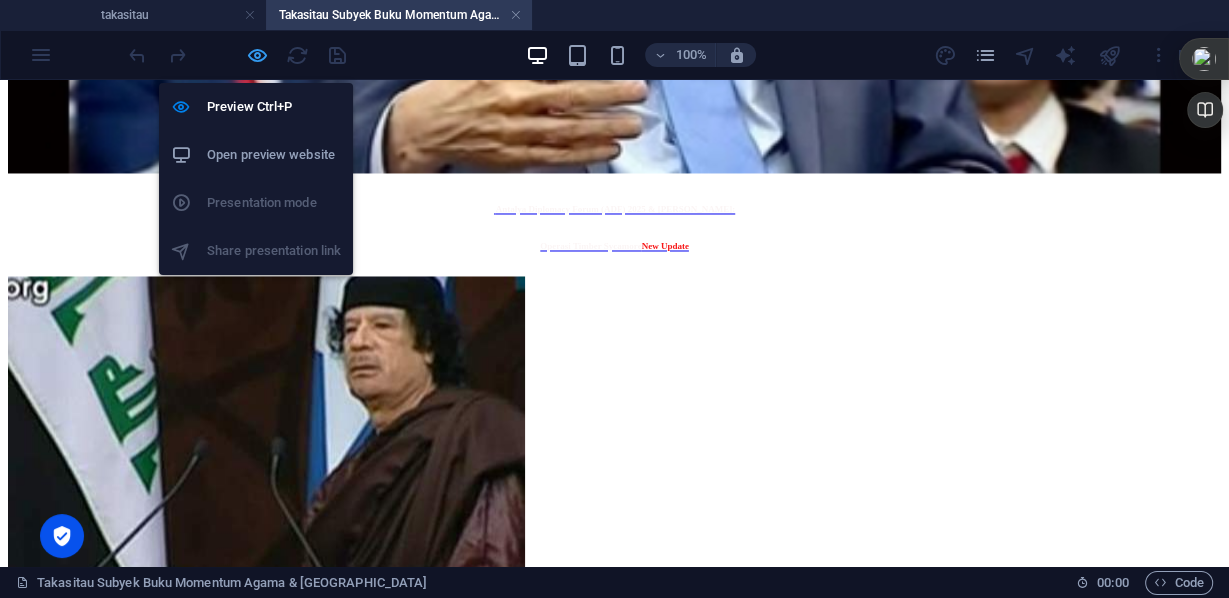 click at bounding box center [257, 55] 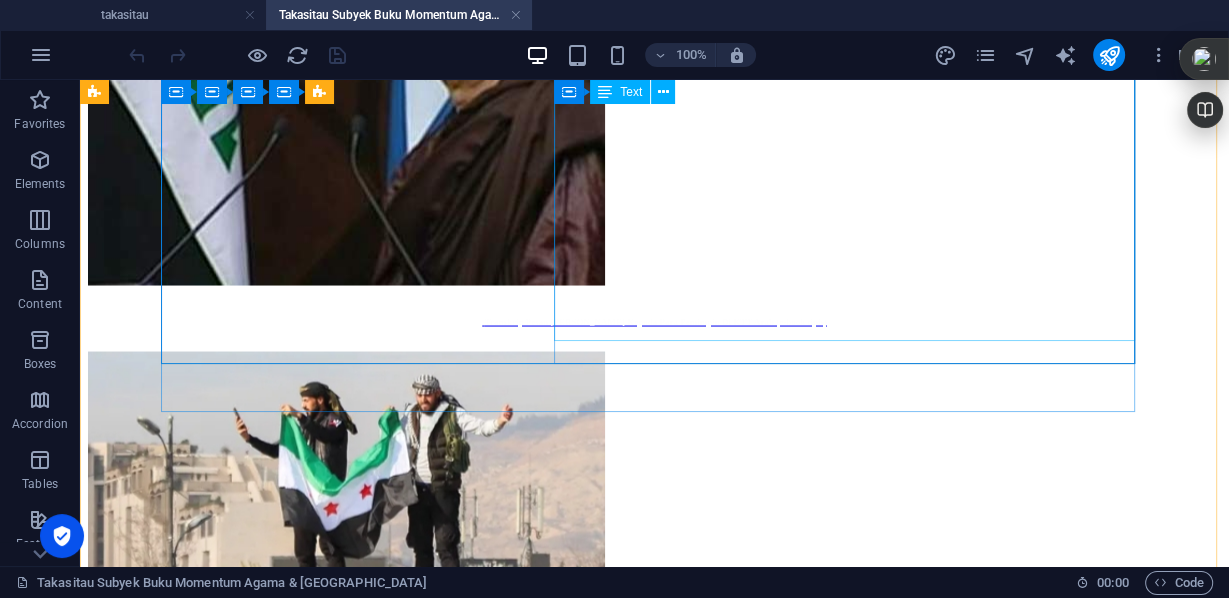 scroll, scrollTop: 3153, scrollLeft: 0, axis: vertical 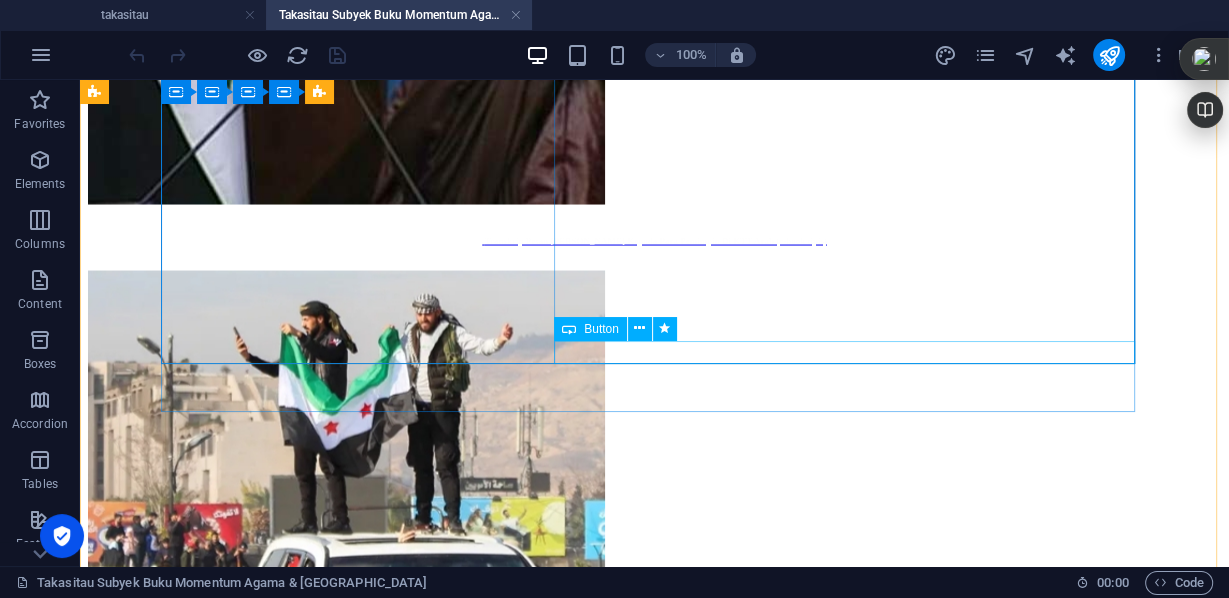 click on "BACA lebih lengkap di e-book" at bounding box center (654, 3529) 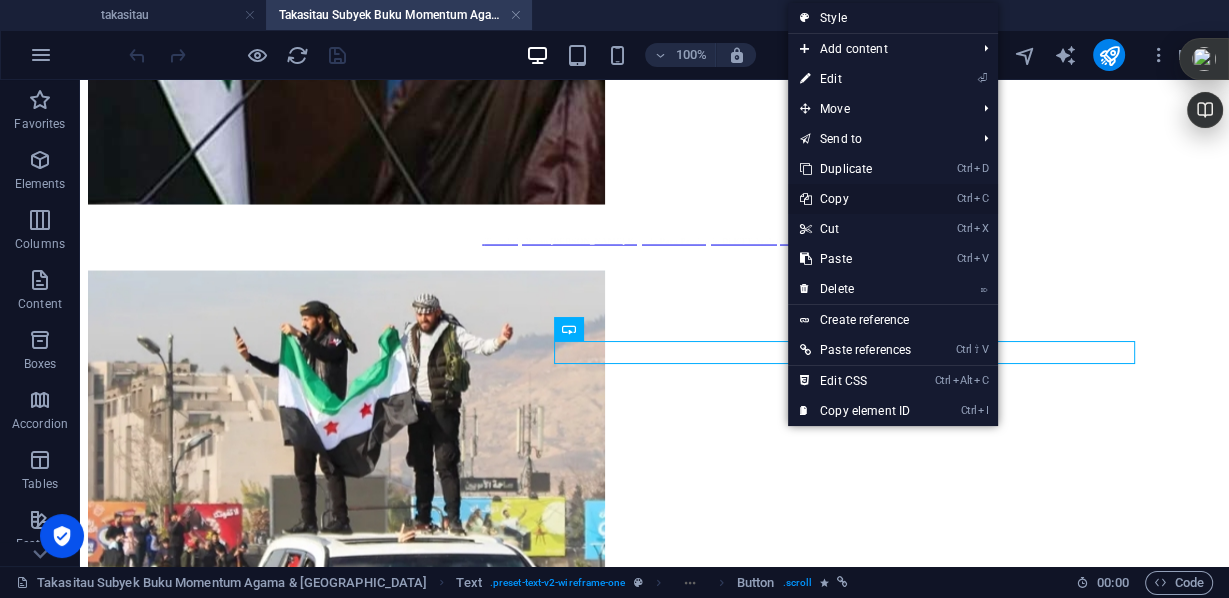 click on "Ctrl C  Copy" at bounding box center [855, 199] 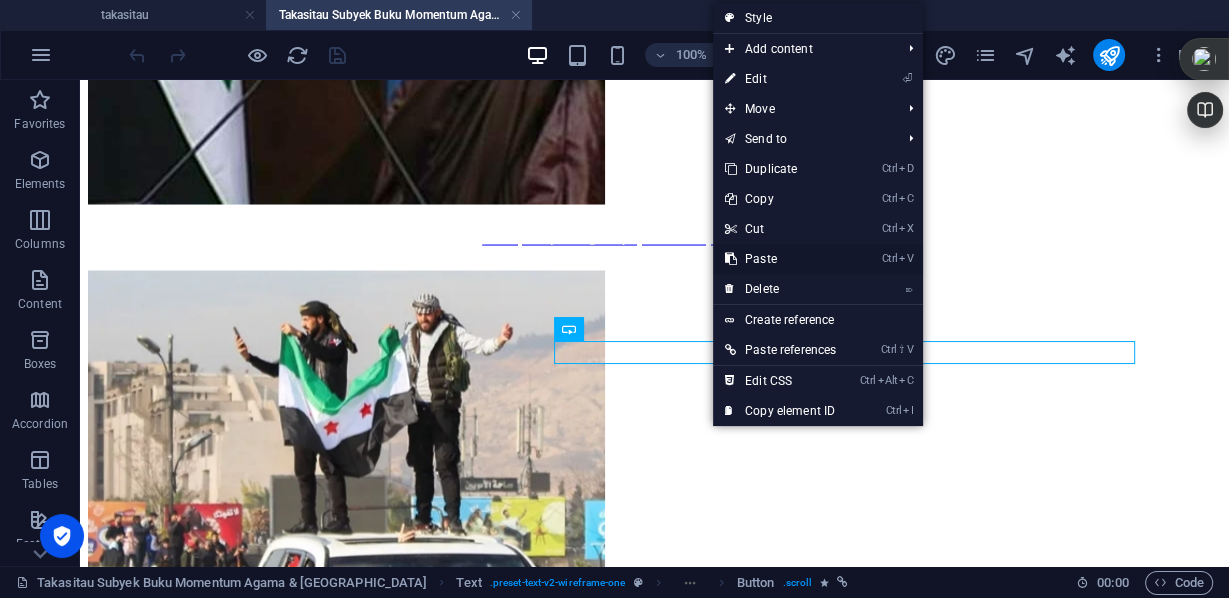 click on "Ctrl V  Paste" at bounding box center (780, 259) 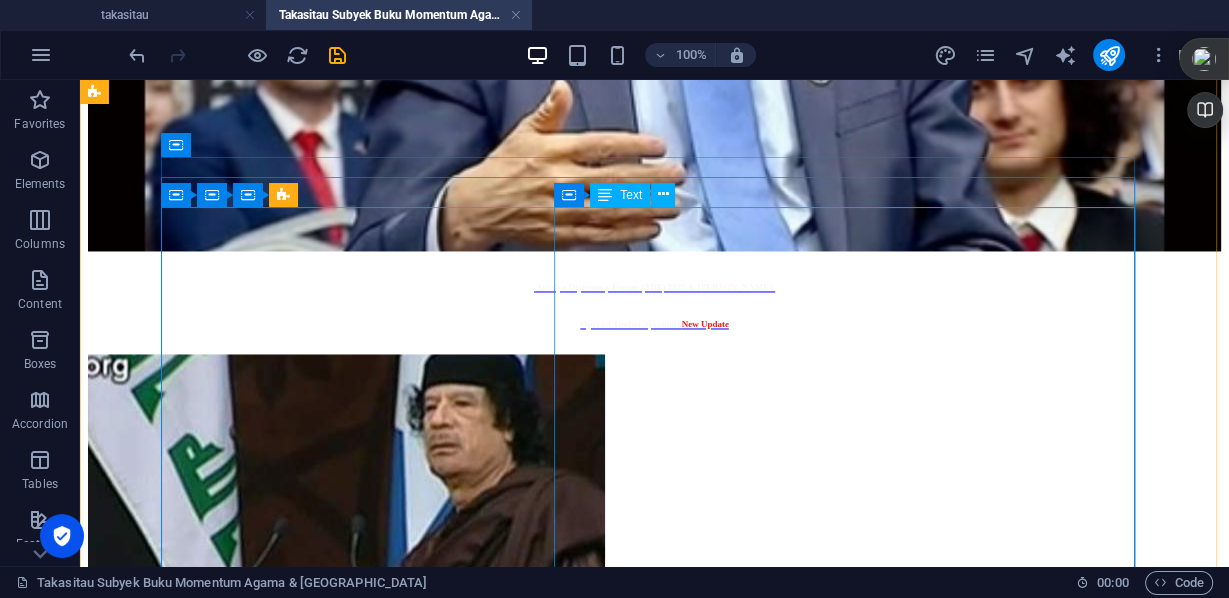scroll, scrollTop: 2513, scrollLeft: 0, axis: vertical 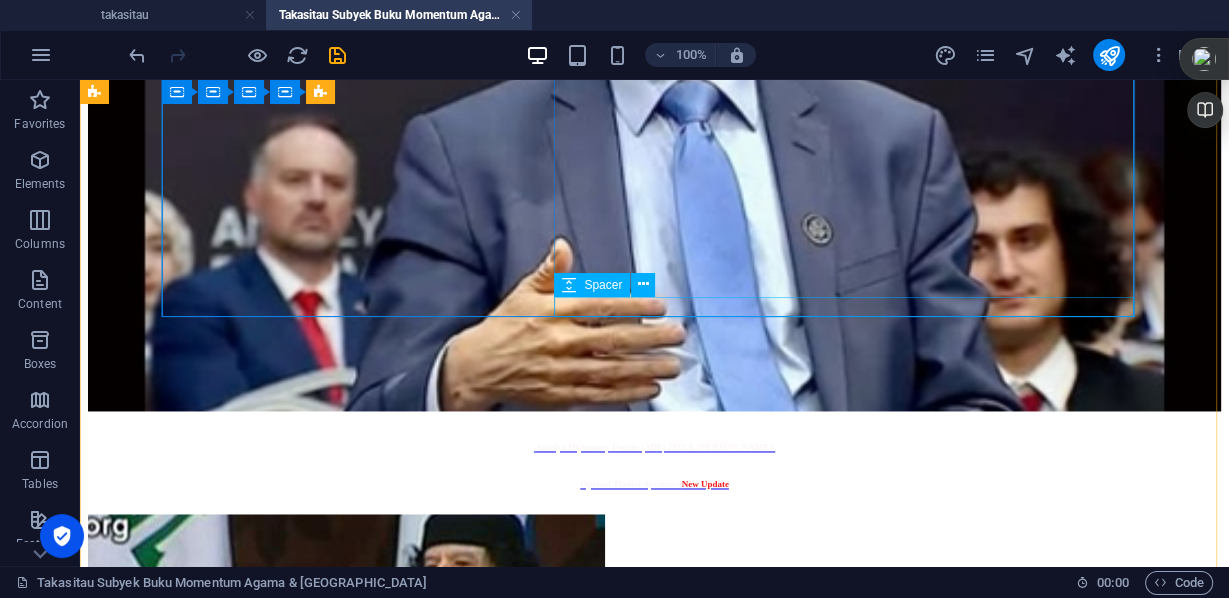 click at bounding box center (654, 3148) 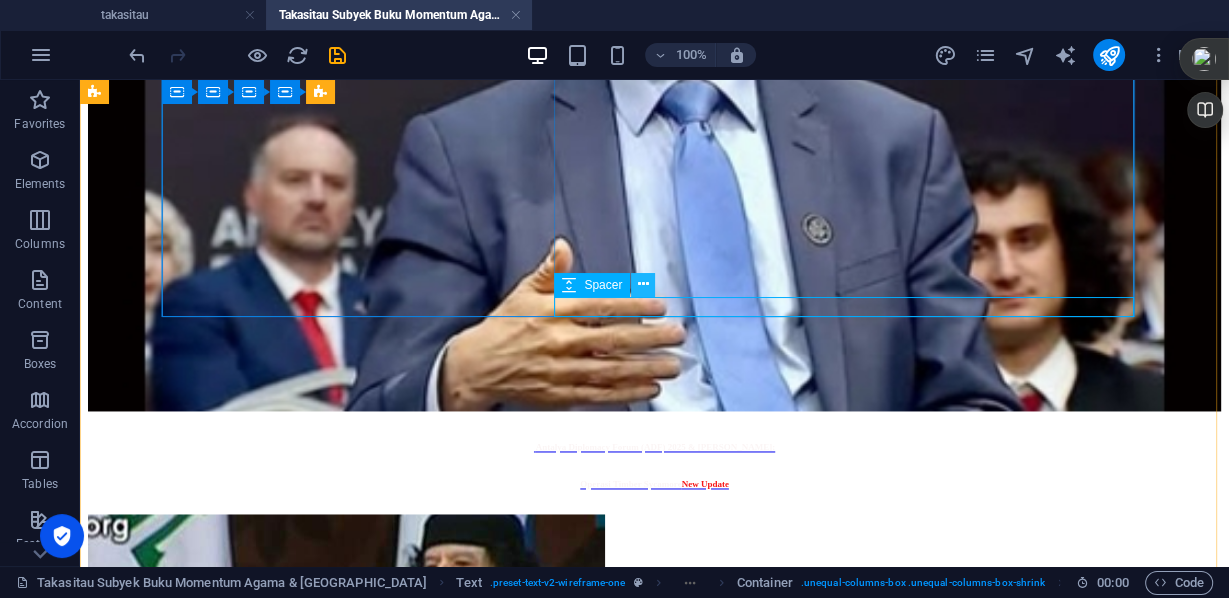 click at bounding box center [643, 284] 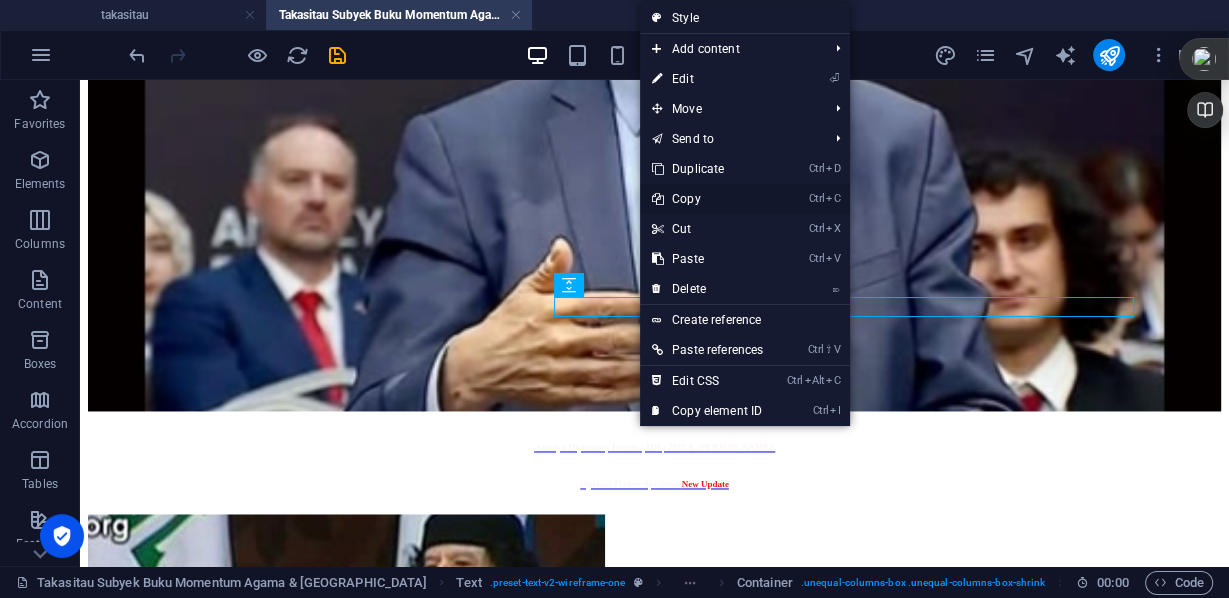 click on "Ctrl C  Copy" at bounding box center (707, 199) 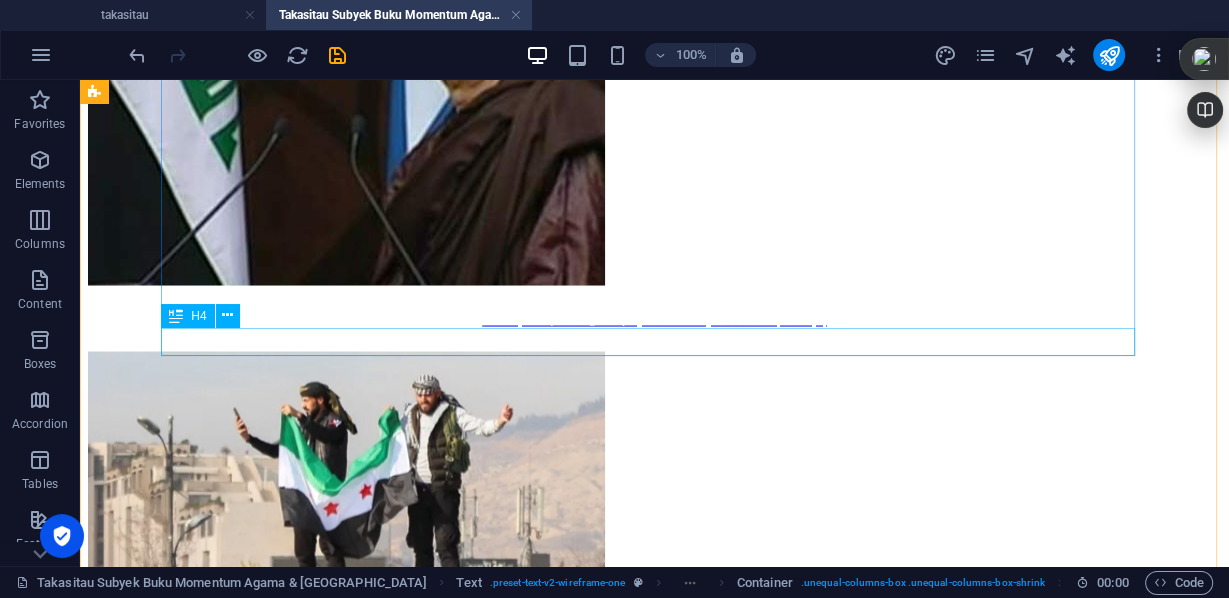 scroll, scrollTop: 3233, scrollLeft: 0, axis: vertical 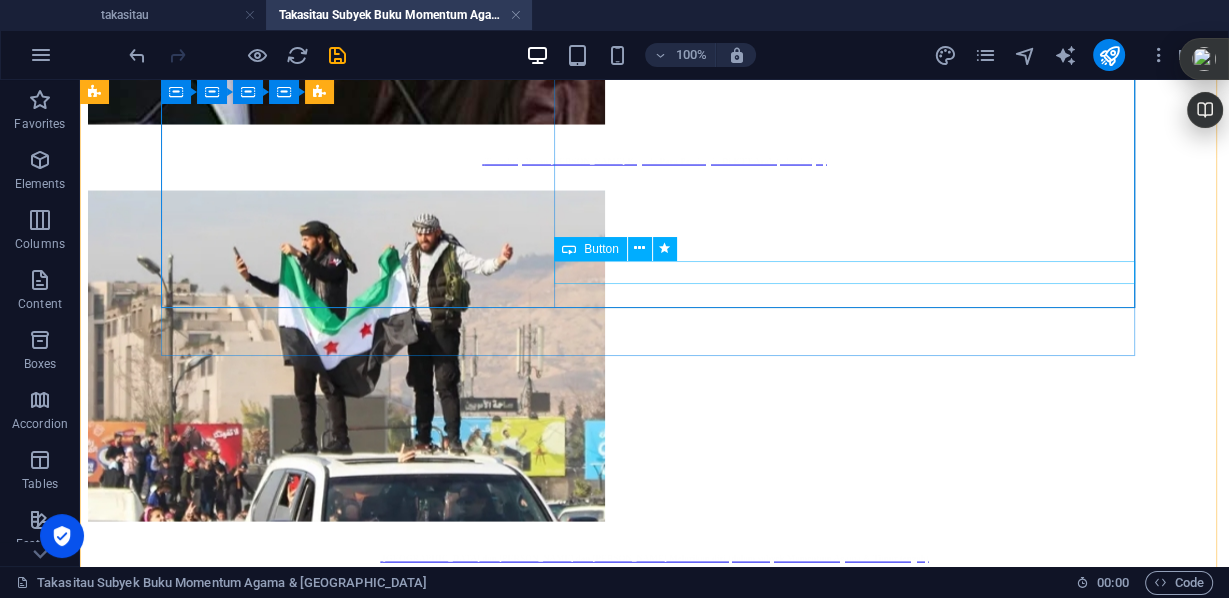 click on "BACA lebih lengkap di e-book" at bounding box center [654, 3449] 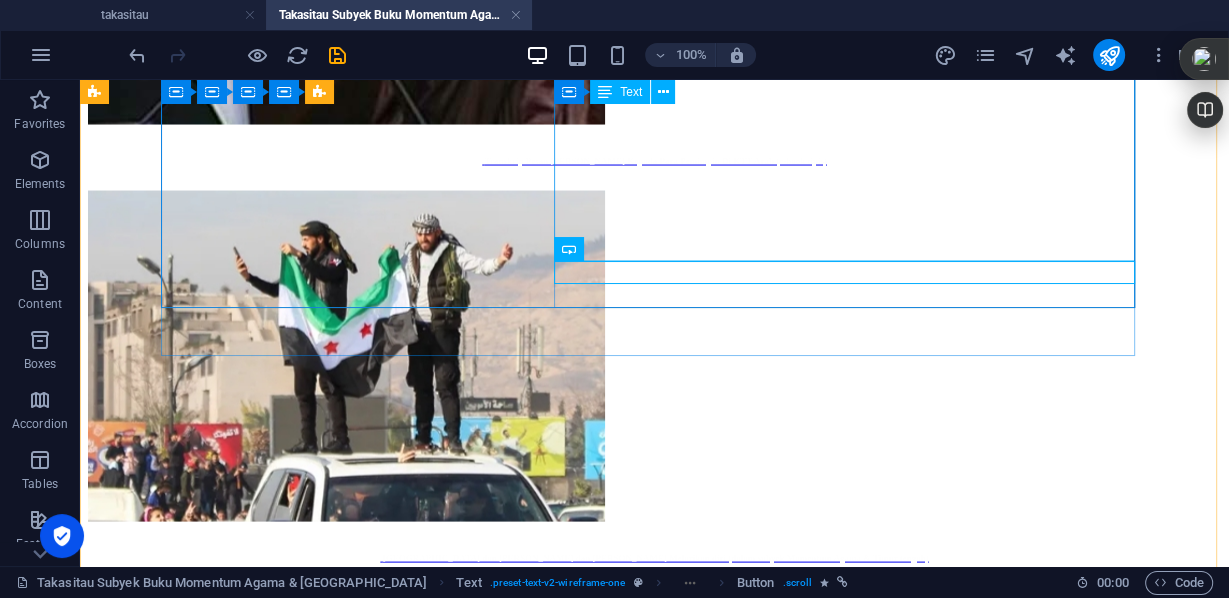 click on "[PERSON_NAME], [PERSON_NAME] Presiden [PERSON_NAME], yang selamat dari upaya untuk menggulingkan pemerintahannya selama perang saudara yang dimulai pada tahun 2011, dilaporkan telah dipaksa keluar dan menyelinap pergi dengan pesawat ke wilayah yang tadinya tidak diketahui. Namun media Rusia kemudian memberitakan, bahwa  Pemimpin [PERSON_NAME] melarikan diri ke [GEOGRAPHIC_DATA] dan menerima suaka dari sekutu lamanya. Sepekan akhir di bulan November dan berlanjut di awal Desember, pergolakan politik terjadi sejak perang [GEOGRAPHIC_DATA], [GEOGRAPHIC_DATA] dan Lebanon yang melemahkan semua. Aleppo jatuh di tangan HTS ( Hayat Tahrir al-Sham ) , kemudian Minggu malam [PERSON_NAME] jatuh, mengakhiri kepemimpinannya di Suriah. persediaan senjata dan agen ISIS pada Minggu malam, versi  [PERSON_NAME]  dan  [US_STATE] Post  yang dipertanyakan masudnya. Ini negara kaya minyak, dan dianggap potensial bagi suplai senjata & amunisi ke [GEOGRAPHIC_DATA]/Hisbullah dari [GEOGRAPHIC_DATA] dan [GEOGRAPHIC_DATA]." at bounding box center [654, 3133] 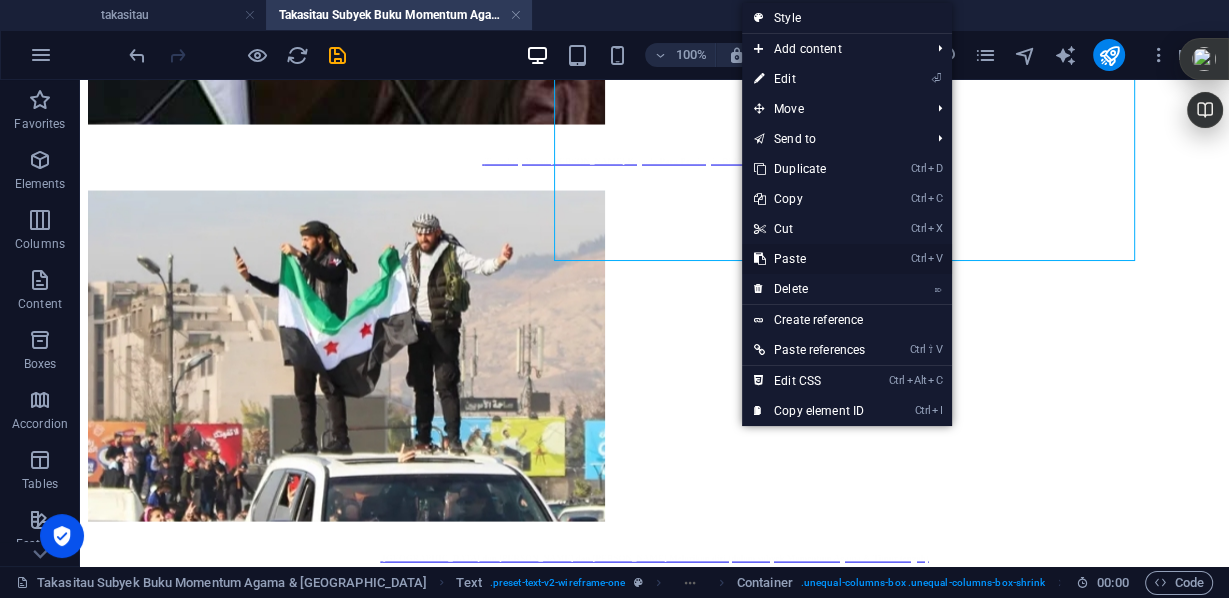 click on "Ctrl V  Paste" at bounding box center (809, 259) 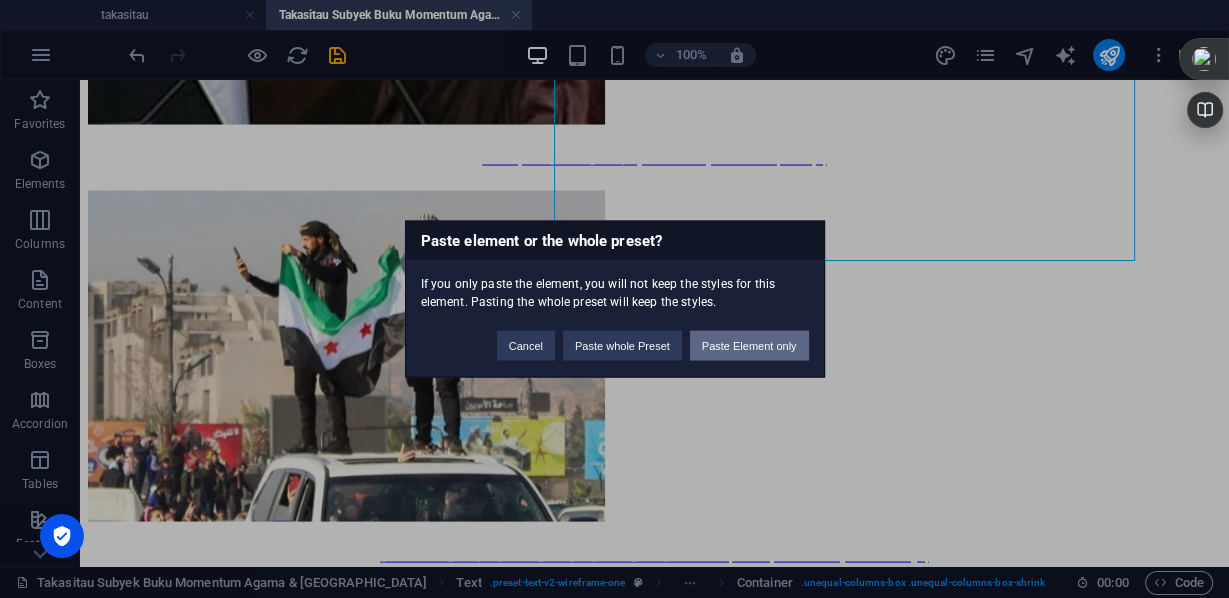 click on "Paste Element only" at bounding box center (749, 346) 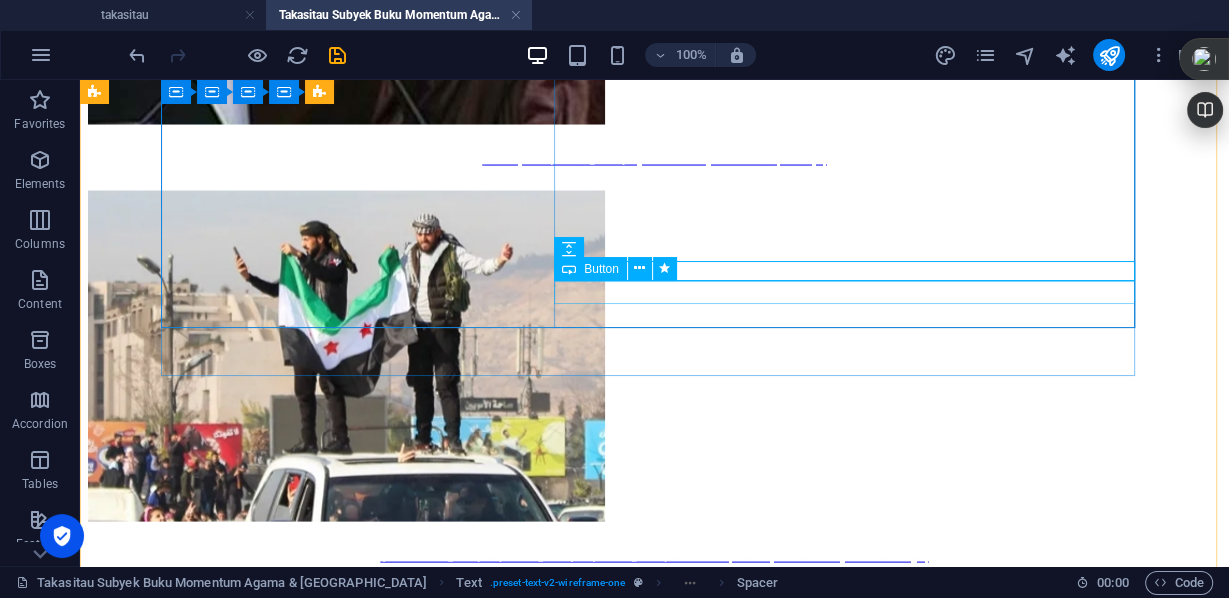 click on "BACA lebih lengkap di e-book" at bounding box center [654, 3469] 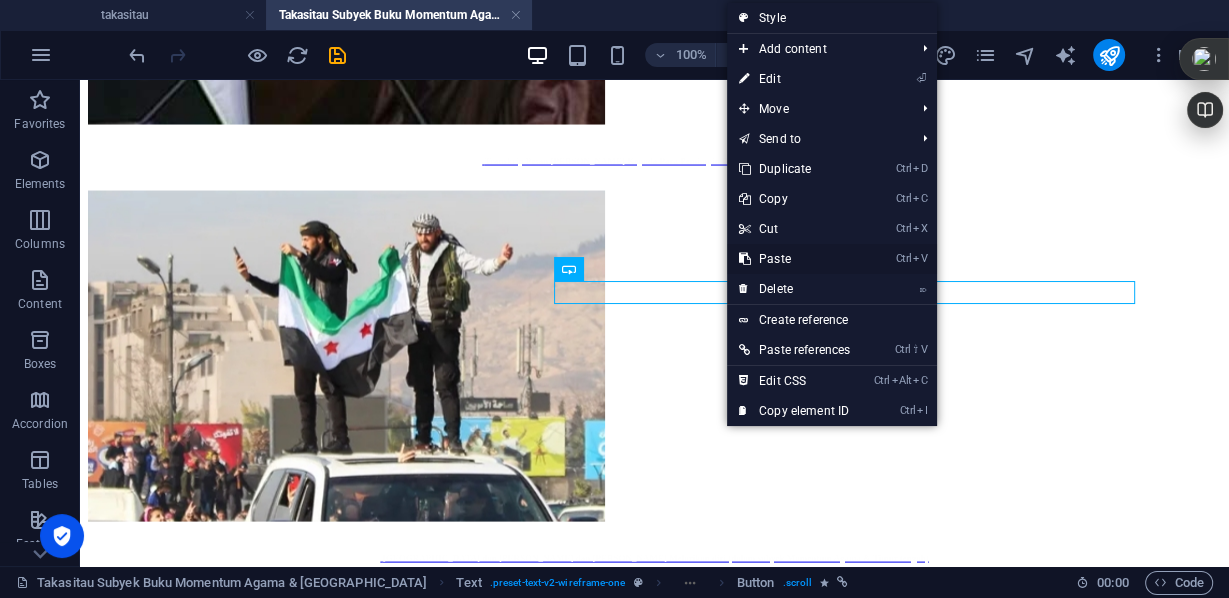 click on "Ctrl V  Paste" at bounding box center (794, 259) 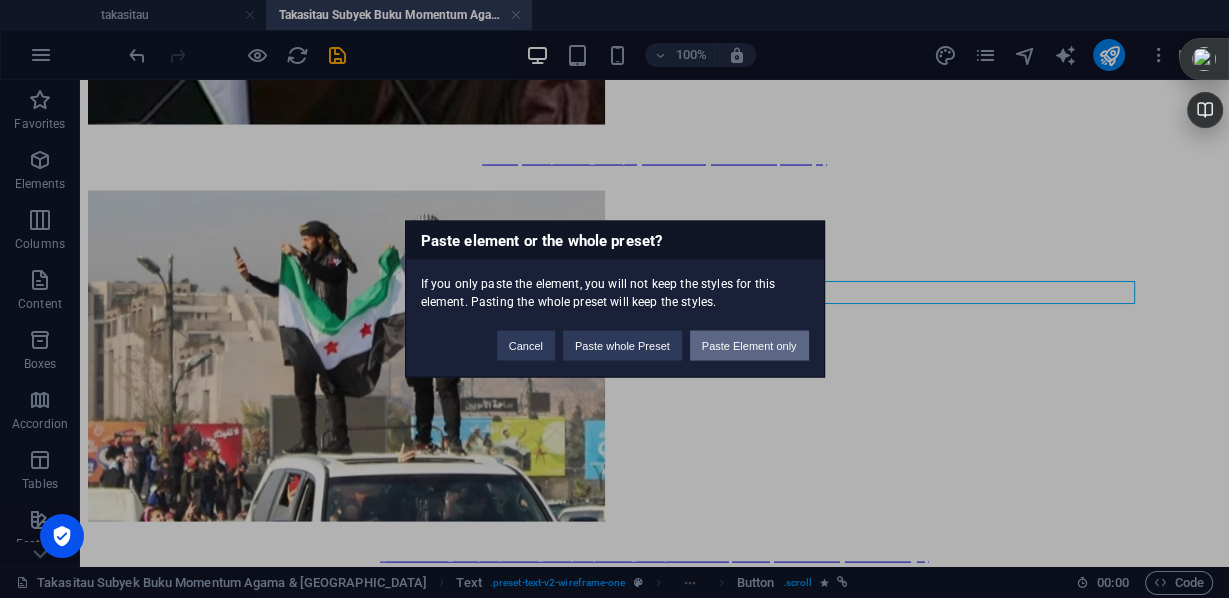 click on "Paste Element only" at bounding box center (749, 346) 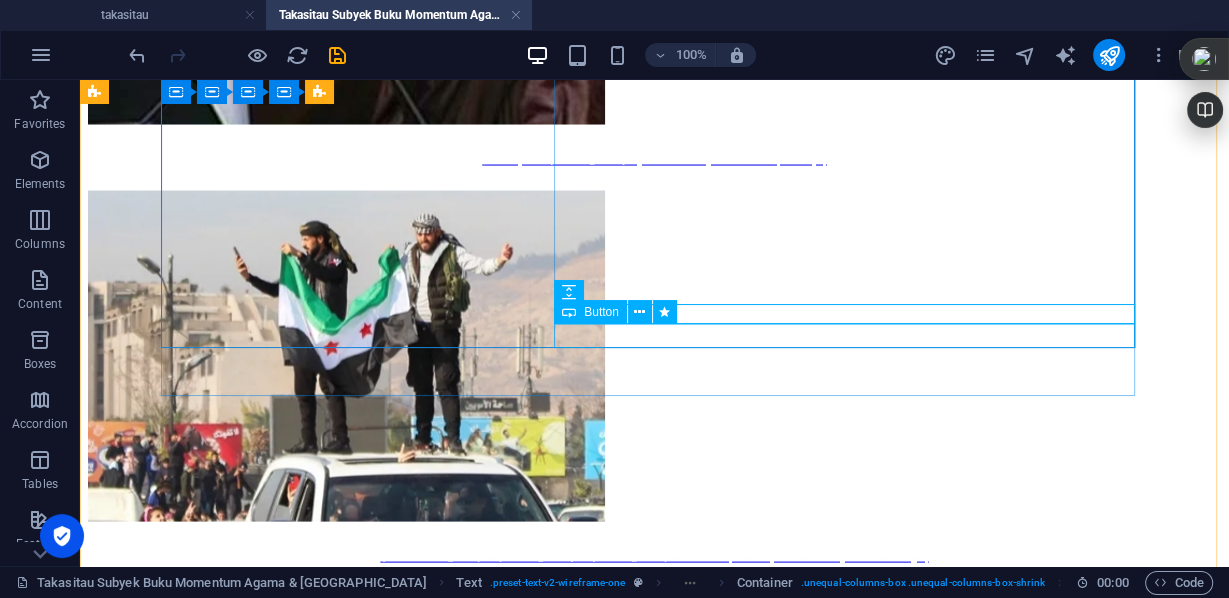 click on "BACA lebih lengkap di e-book" at bounding box center (654, 3507) 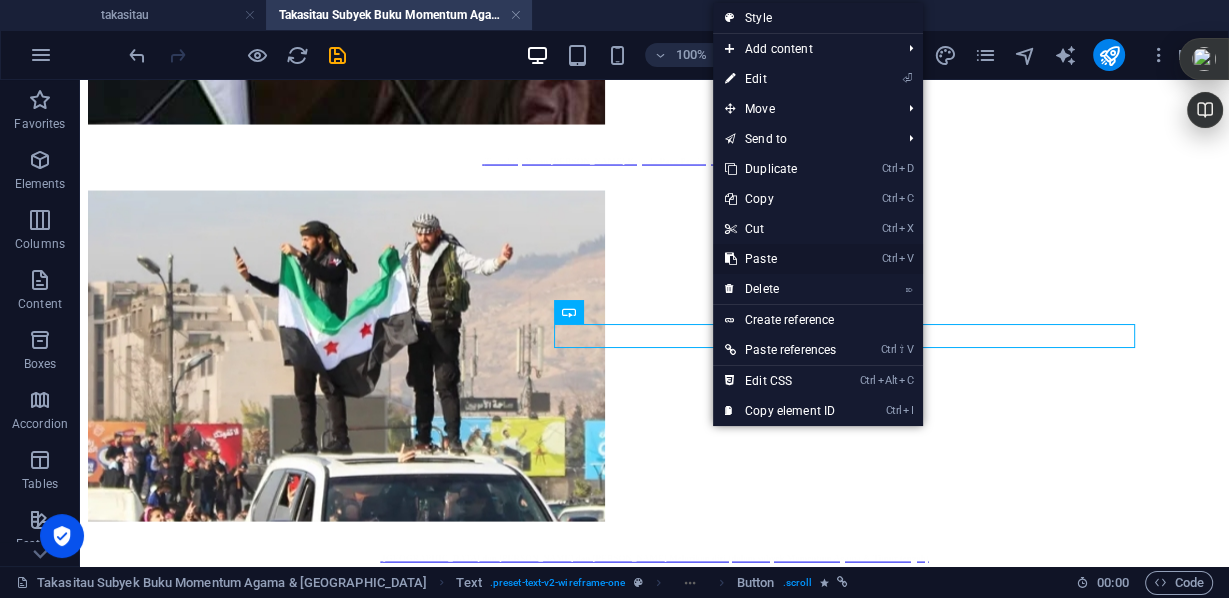 click on "Ctrl V  Paste" at bounding box center (780, 259) 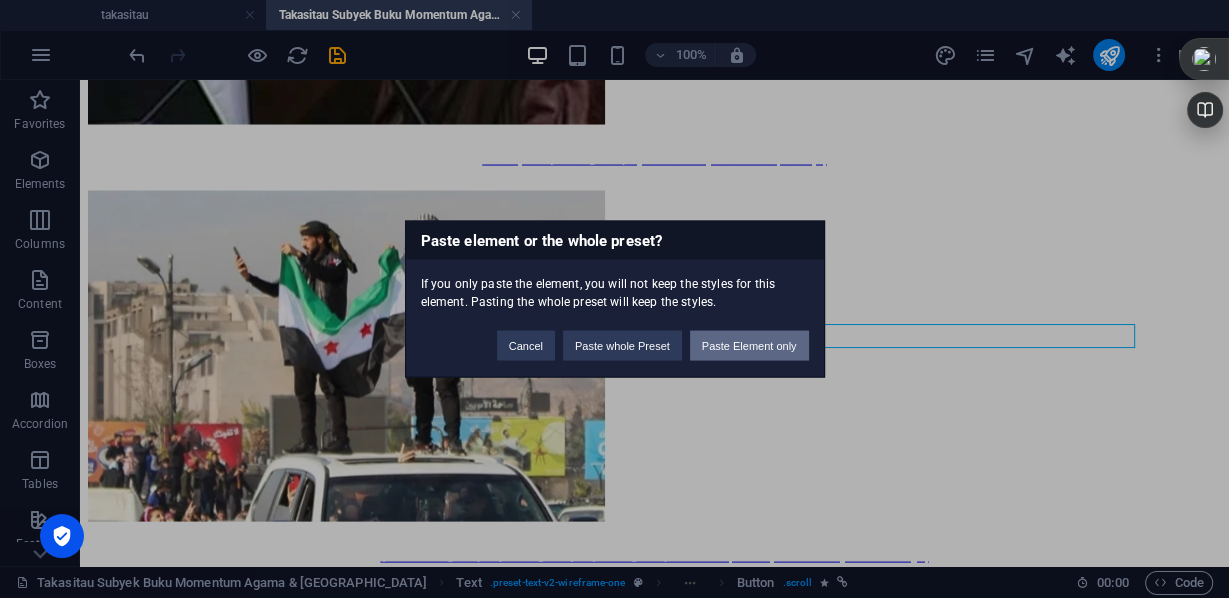 click on "Paste Element only" at bounding box center [749, 346] 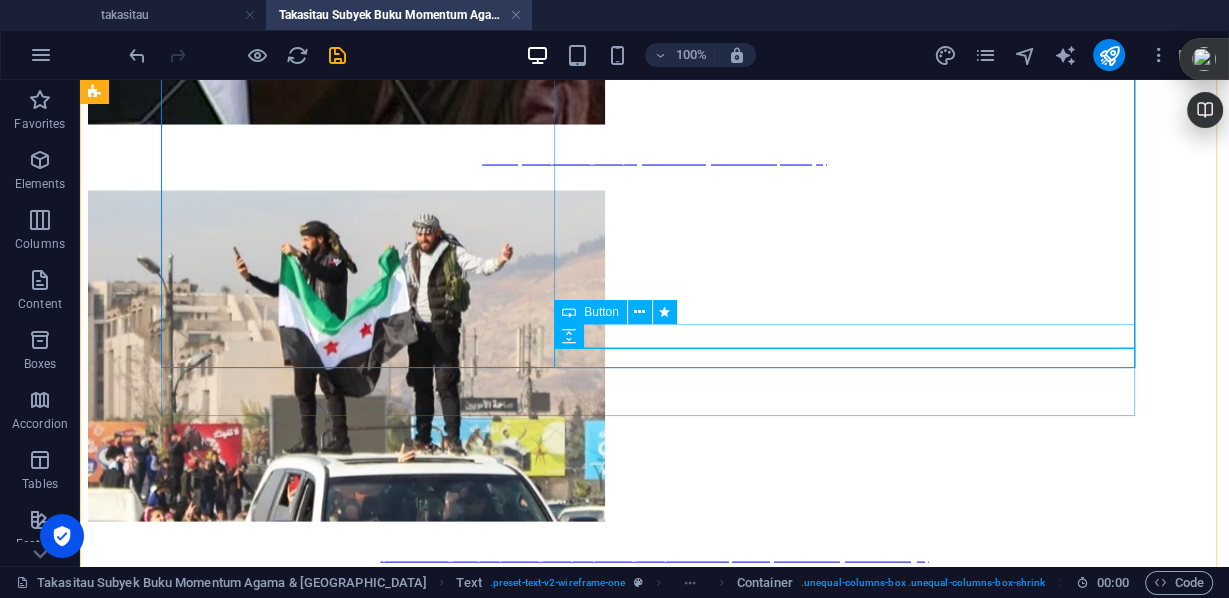 click on "BACA lebih lengkap di e-book" at bounding box center (654, 3507) 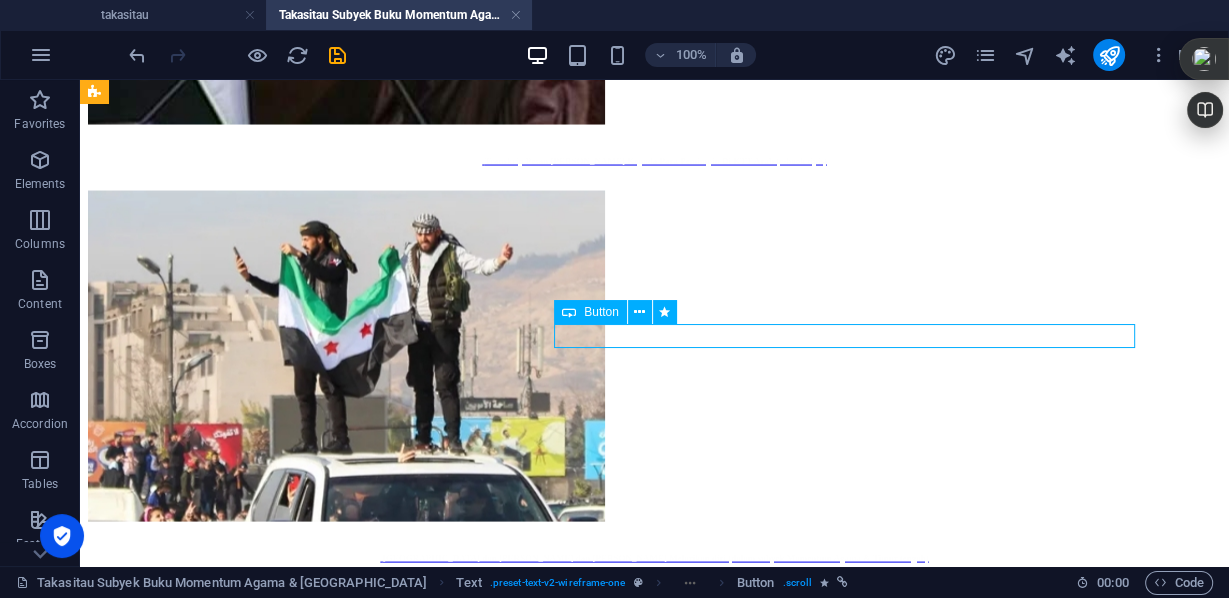 click on "BACA lebih lengkap di e-book" at bounding box center [654, 3507] 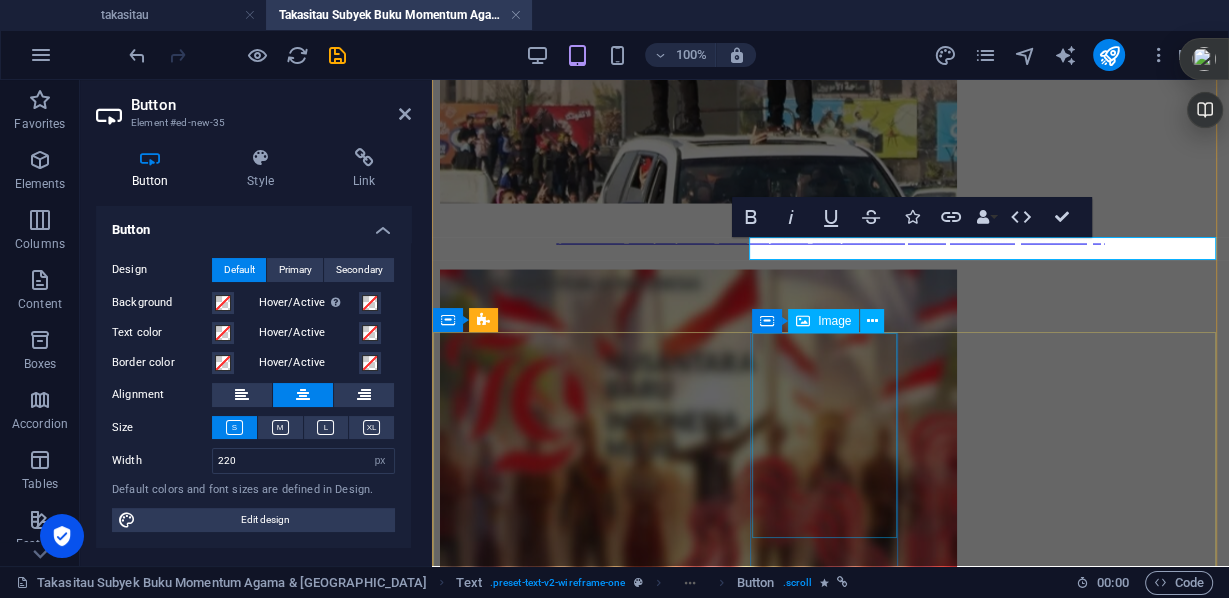 scroll, scrollTop: 2970, scrollLeft: 0, axis: vertical 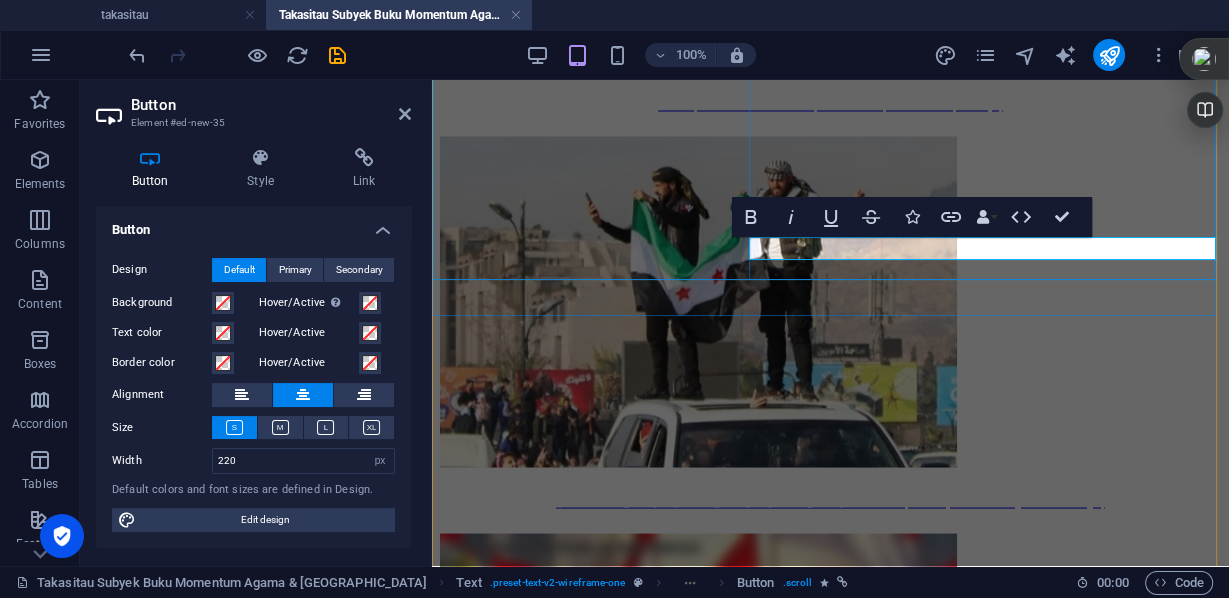 click on "BACA lebih lengkap di e-book" at bounding box center [830, 3760] 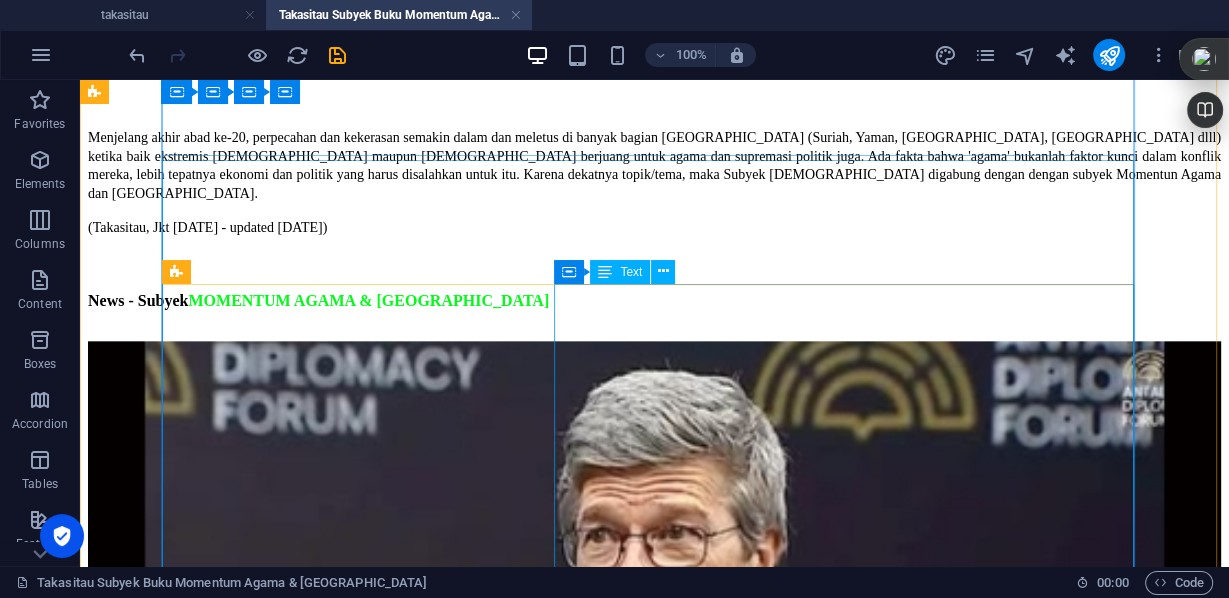 scroll, scrollTop: 1698, scrollLeft: 0, axis: vertical 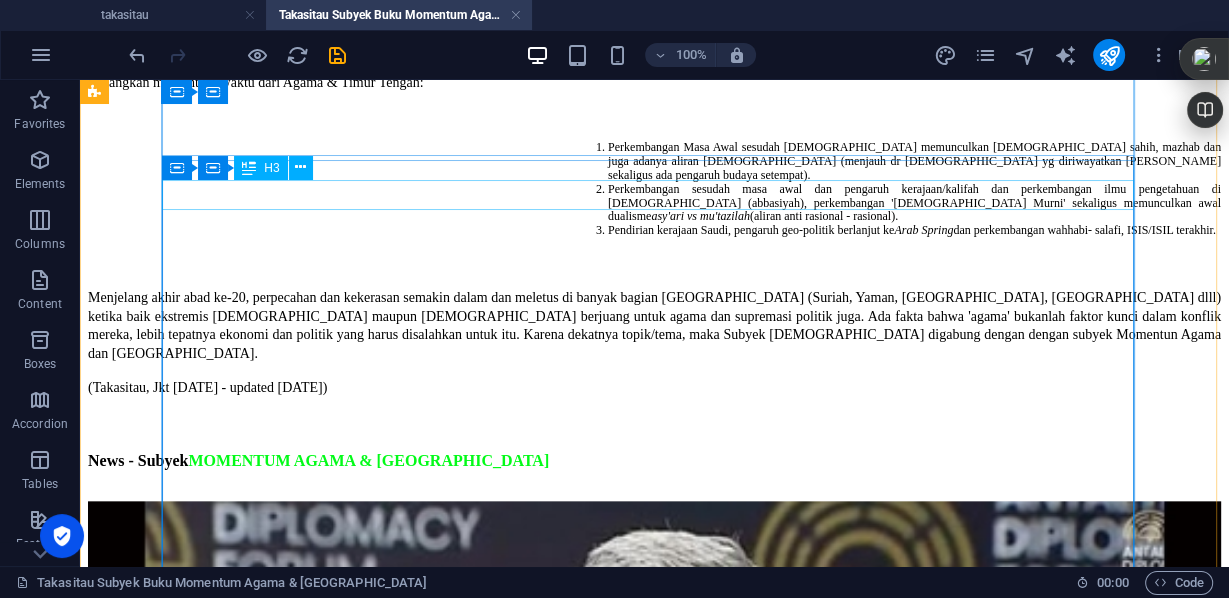 click on "1.  ADF 2025 & [PERSON_NAME]" at bounding box center (654, 2560) 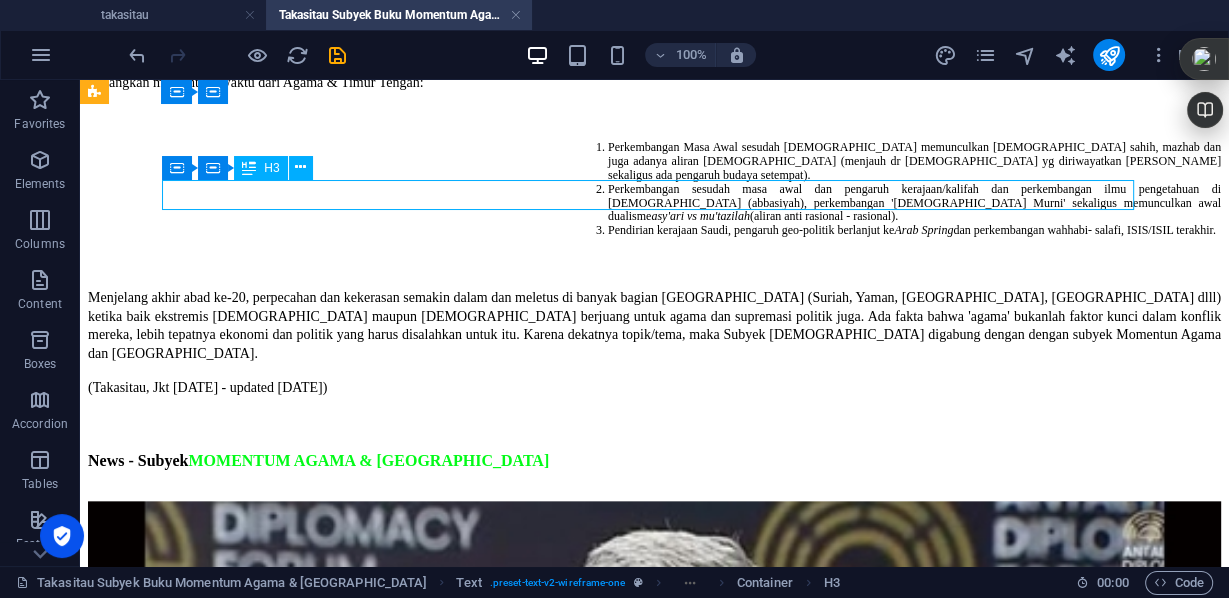 click on "1.  ADF 2025 & [PERSON_NAME]" at bounding box center (654, 2560) 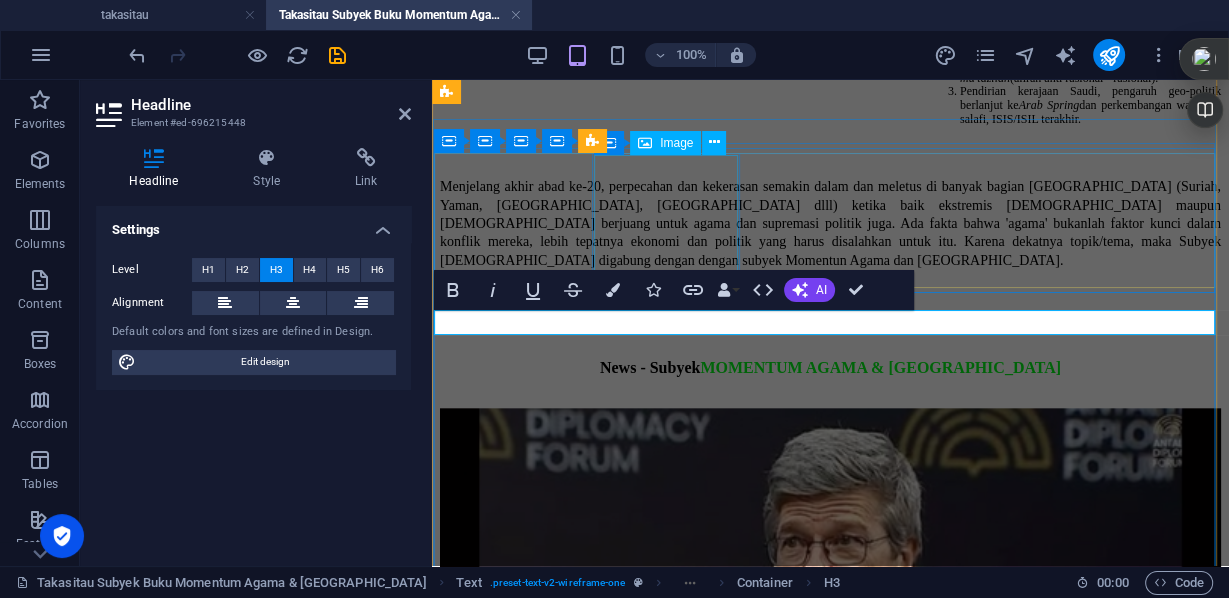 scroll, scrollTop: 1246, scrollLeft: 0, axis: vertical 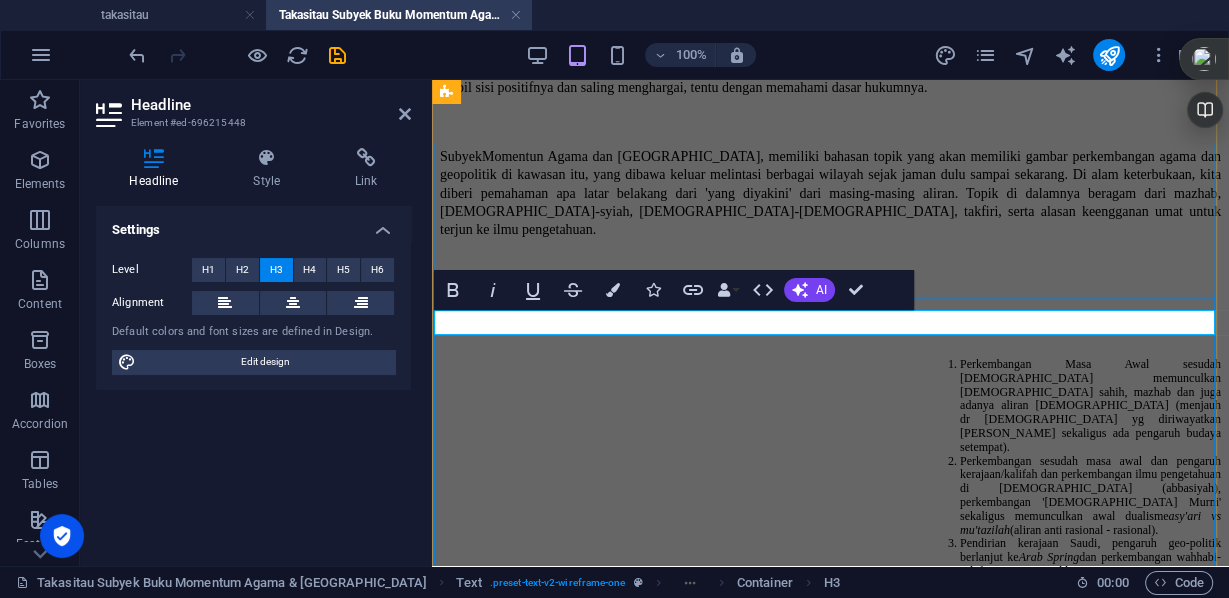 click on "1.  ADF 2025 & [PERSON_NAME]" at bounding box center (830, 2692) 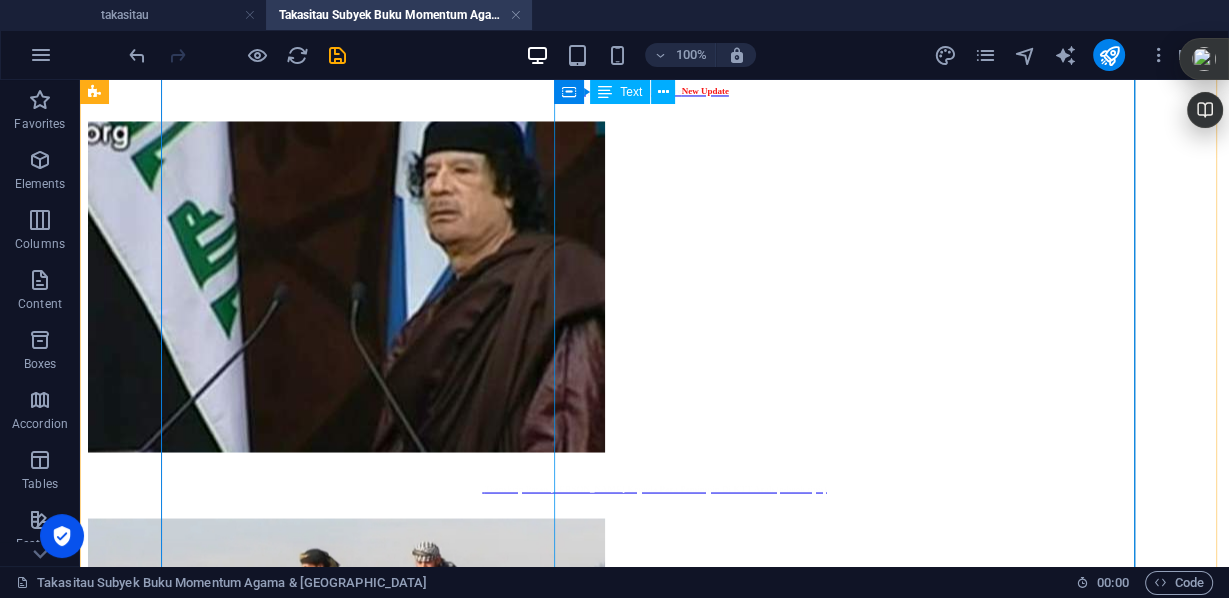 scroll, scrollTop: 3226, scrollLeft: 0, axis: vertical 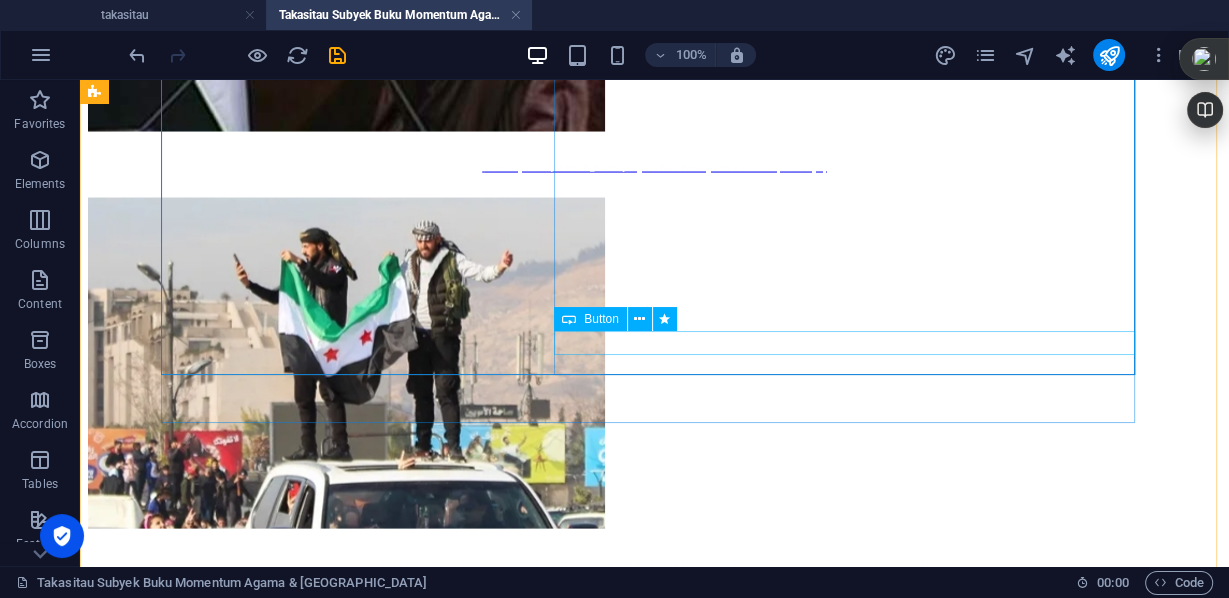 click on "BACA lebih artikel terkait:" at bounding box center (654, 3514) 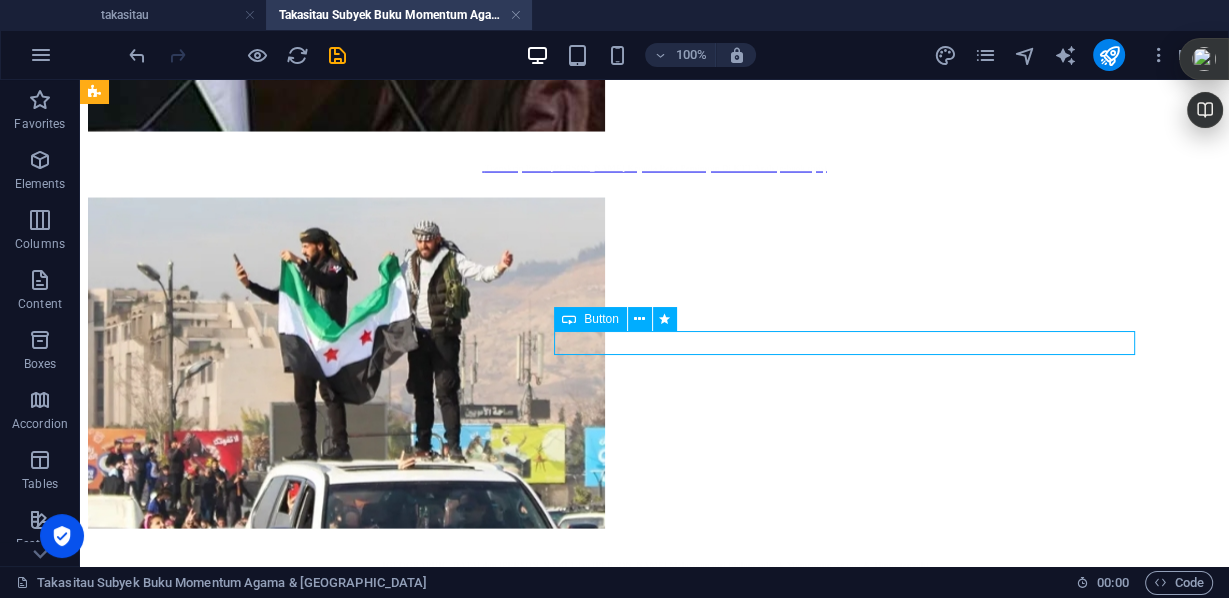 click on "BACA lebih artikel terkait:" at bounding box center (654, 3514) 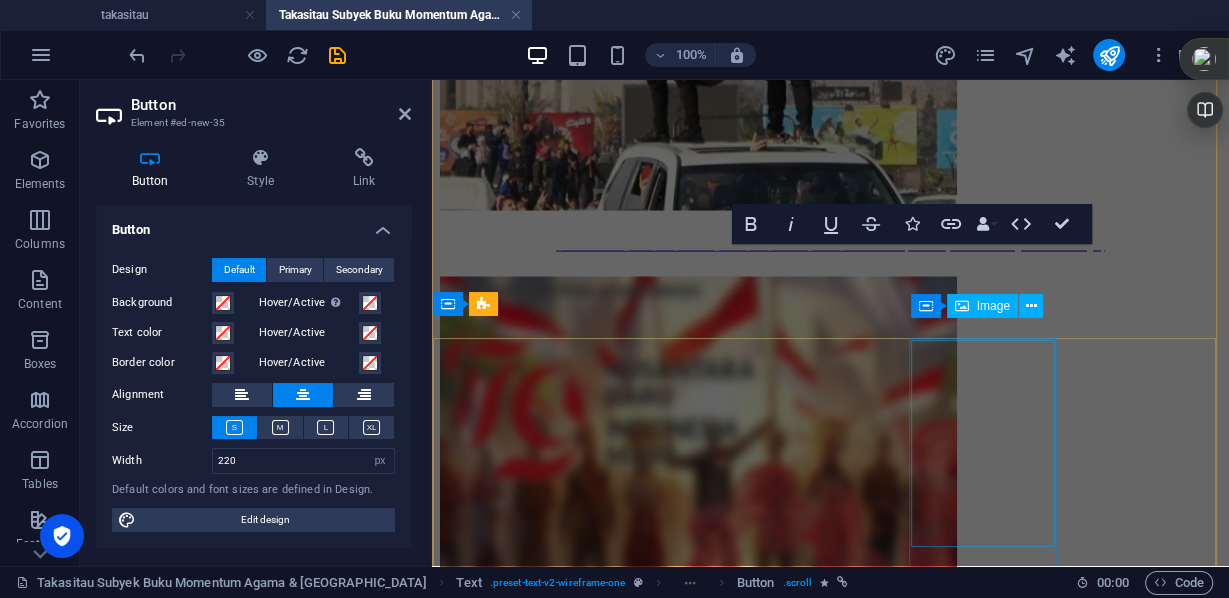 scroll, scrollTop: 2963, scrollLeft: 0, axis: vertical 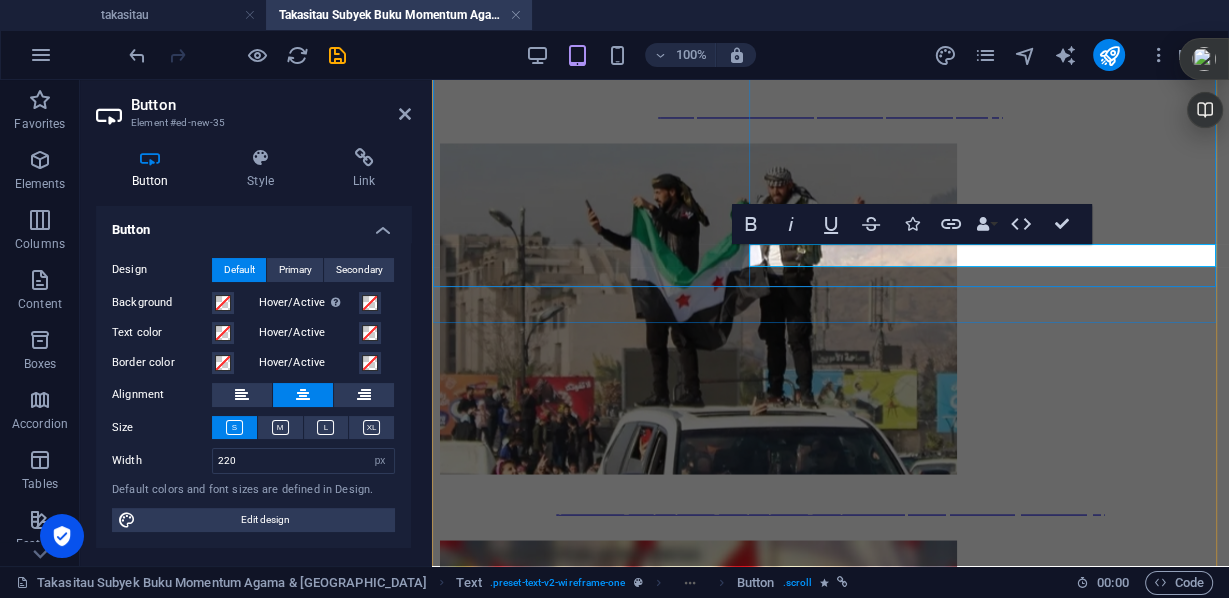 click on "BACA lebih artikel terkait:" at bounding box center [831, 3767] 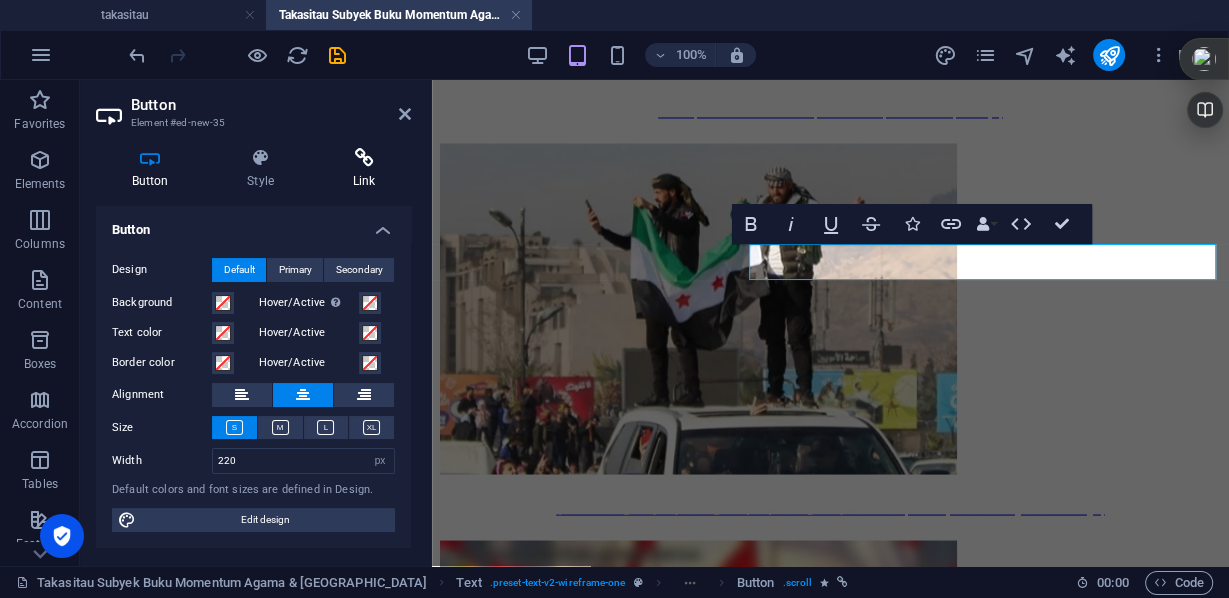 click at bounding box center (364, 158) 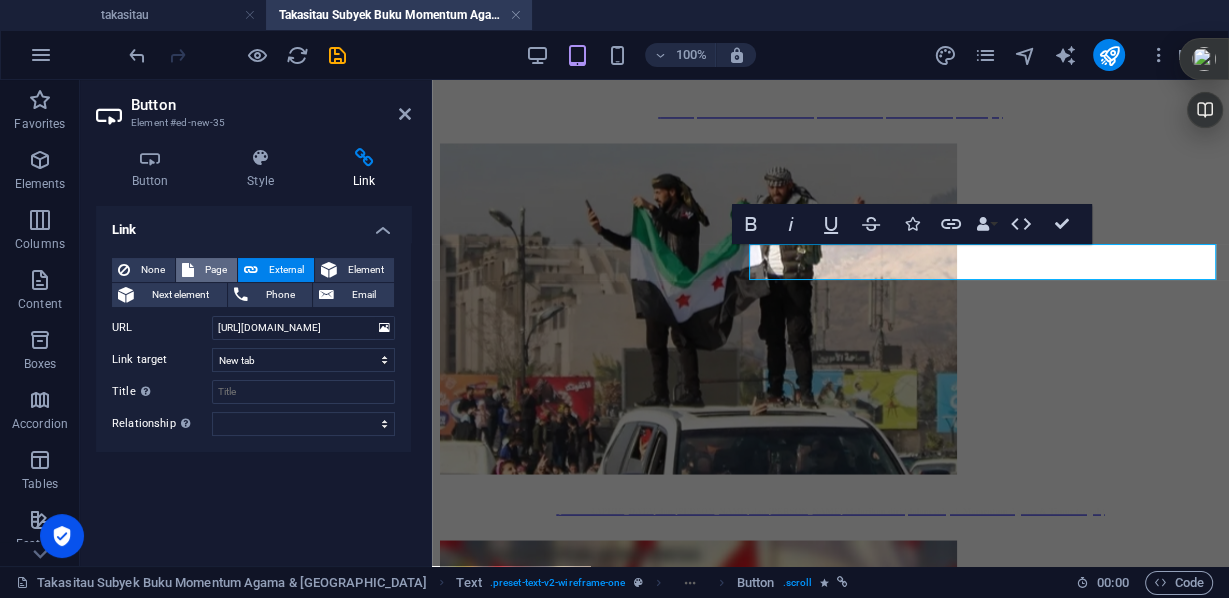 click on "Page" at bounding box center (215, 270) 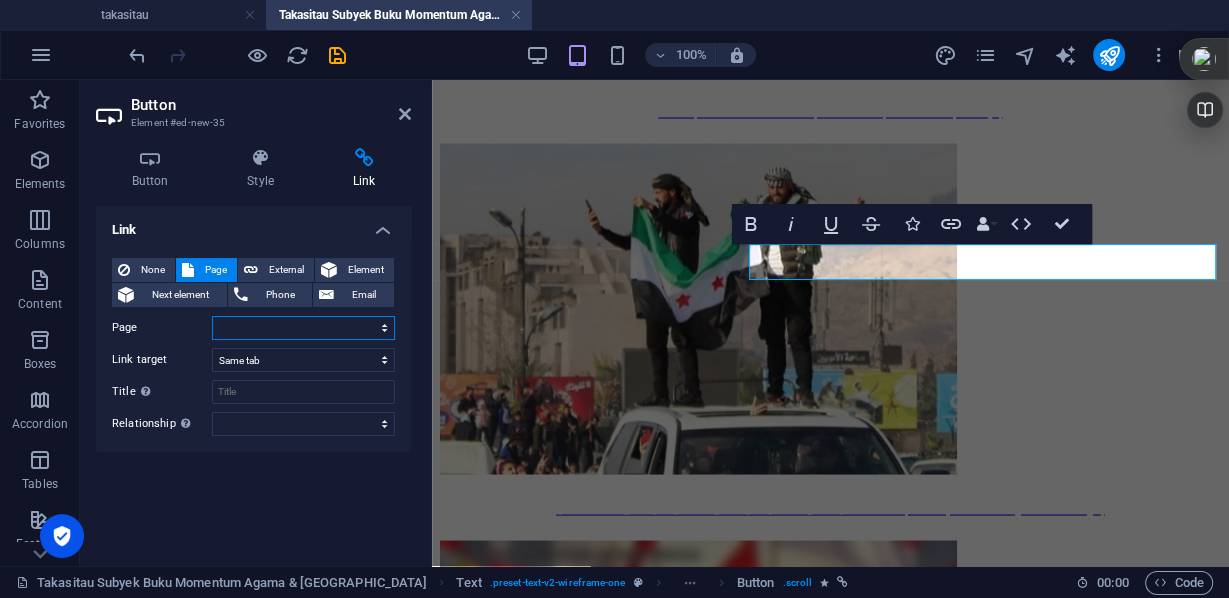 click on "takasitau Takasitau Rafah Takasitau [PERSON_NAME] Takasitau Richest Man in [GEOGRAPHIC_DATA] Takasitau [GEOGRAPHIC_DATA]_maju Takasitau Pegasus, [PERSON_NAME] &amp; Where&#39;s Daddy? Mampir ke Kita  Takasitau [PERSON_NAME] milyader muda drop out kuliah Takasitau Subyek Buku Sains Teknologi &amp; Inovasi  Takasitau Subyek Buku Artificial Intellegence - AI &amp; Robotika Takasitau Subyek Buku Kemajuan Bangsa Takasitau Subyek Buku Motivasi Pribadi Takasitau Subyek Buku Momentum Agama &amp; Timur Tengah Takasitau Subyek Buku Pencegahan Korupsi Takasitau Subyek Buku [GEOGRAPHIC_DATA] Takasitau Subyek Buku dari sumber AI Takasitau  KOMPILASI BERDASARKAN BUKU SAJA (E-BOOKS) Takasitau Investigasi Al Jazeera terhadap Kejahatan Perang di Gaza Takasitau Lobby vs Korupsi - Pengaruh Politik Takasitau Tiongkok Superpower Riset &amp; Inovasi Takasitau Money Laundering Takasitau Kedisiplinan diri Orang Jepang: ‌Ketepatan Waktu &amp; Prinsip Bushido Takasitau Limbah Nuklir Israel yang Mematikan dIbuang Ke West Bank, Palestina Takasitau [GEOGRAPHIC_DATA] Gelap" at bounding box center [303, 328] 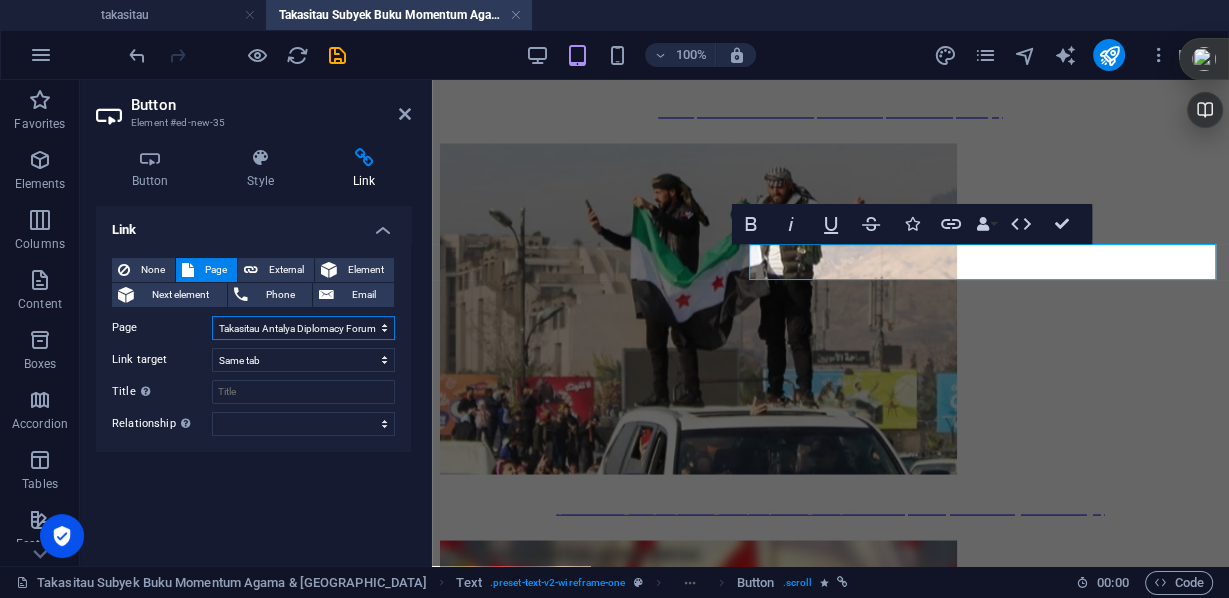 click on "takasitau Takasitau Rafah Takasitau [PERSON_NAME] Takasitau Richest Man in [GEOGRAPHIC_DATA] Takasitau [GEOGRAPHIC_DATA]_maju Takasitau Pegasus, [PERSON_NAME] &amp; Where&#39;s Daddy? Mampir ke Kita  Takasitau [PERSON_NAME] milyader muda drop out kuliah Takasitau Subyek Buku Sains Teknologi &amp; Inovasi  Takasitau Subyek Buku Artificial Intellegence - AI &amp; Robotika Takasitau Subyek Buku Kemajuan Bangsa Takasitau Subyek Buku Motivasi Pribadi Takasitau Subyek Buku Momentum Agama &amp; Timur Tengah Takasitau Subyek Buku Pencegahan Korupsi Takasitau Subyek Buku [GEOGRAPHIC_DATA] Takasitau Subyek Buku dari sumber AI Takasitau  KOMPILASI BERDASARKAN BUKU SAJA (E-BOOKS) Takasitau Investigasi Al Jazeera terhadap Kejahatan Perang di Gaza Takasitau Lobby vs Korupsi - Pengaruh Politik Takasitau Tiongkok Superpower Riset &amp; Inovasi Takasitau Money Laundering Takasitau Kedisiplinan diri Orang Jepang: ‌Ketepatan Waktu &amp; Prinsip Bushido Takasitau Limbah Nuklir Israel yang Mematikan dIbuang Ke West Bank, Palestina Takasitau [GEOGRAPHIC_DATA] Gelap" at bounding box center [303, 328] 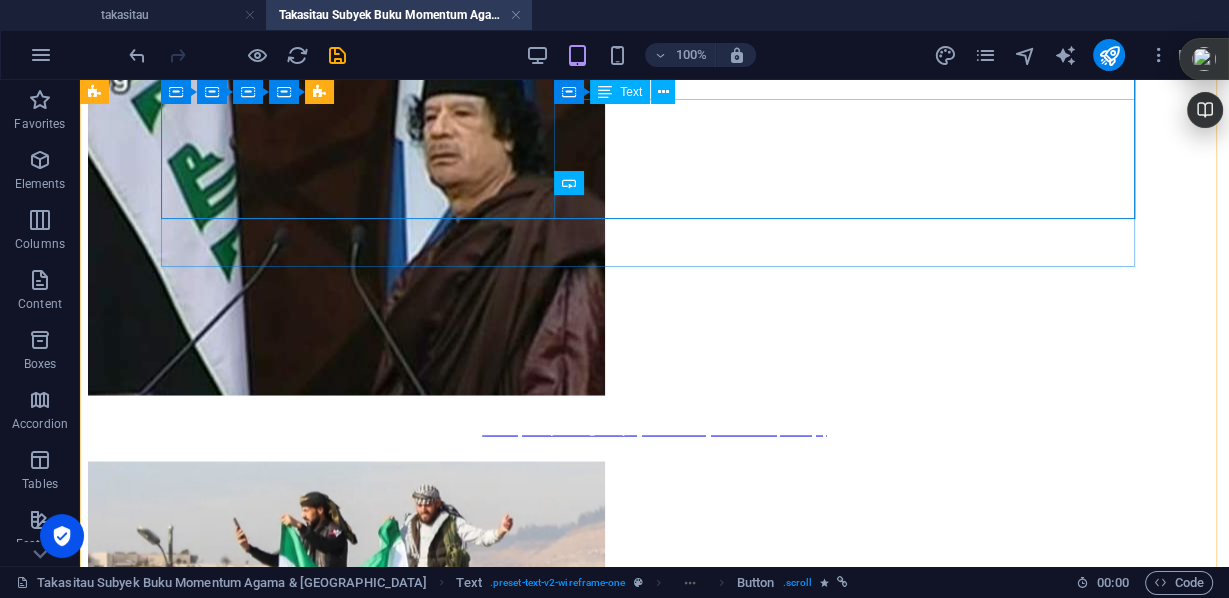 scroll, scrollTop: 3225, scrollLeft: 0, axis: vertical 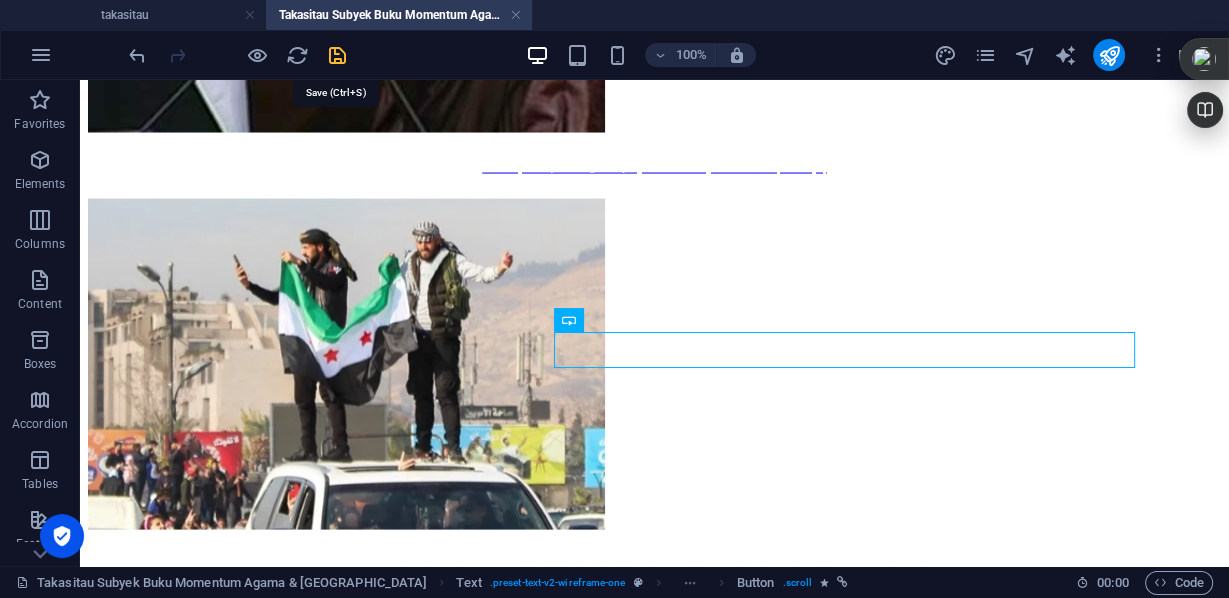 click at bounding box center (337, 55) 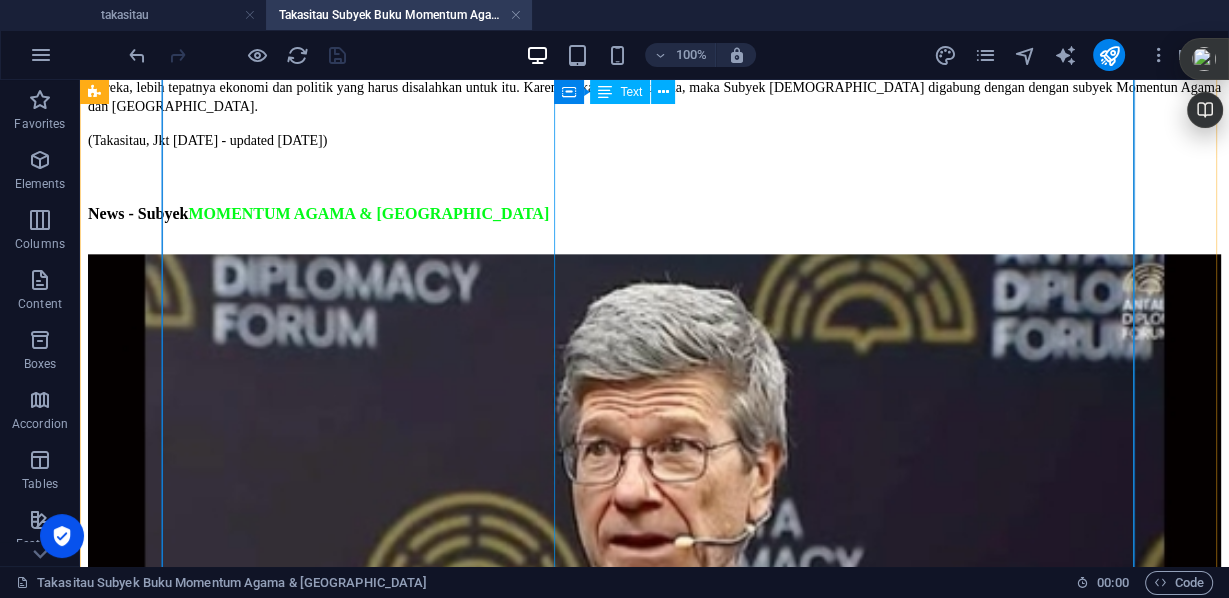 scroll, scrollTop: 2025, scrollLeft: 0, axis: vertical 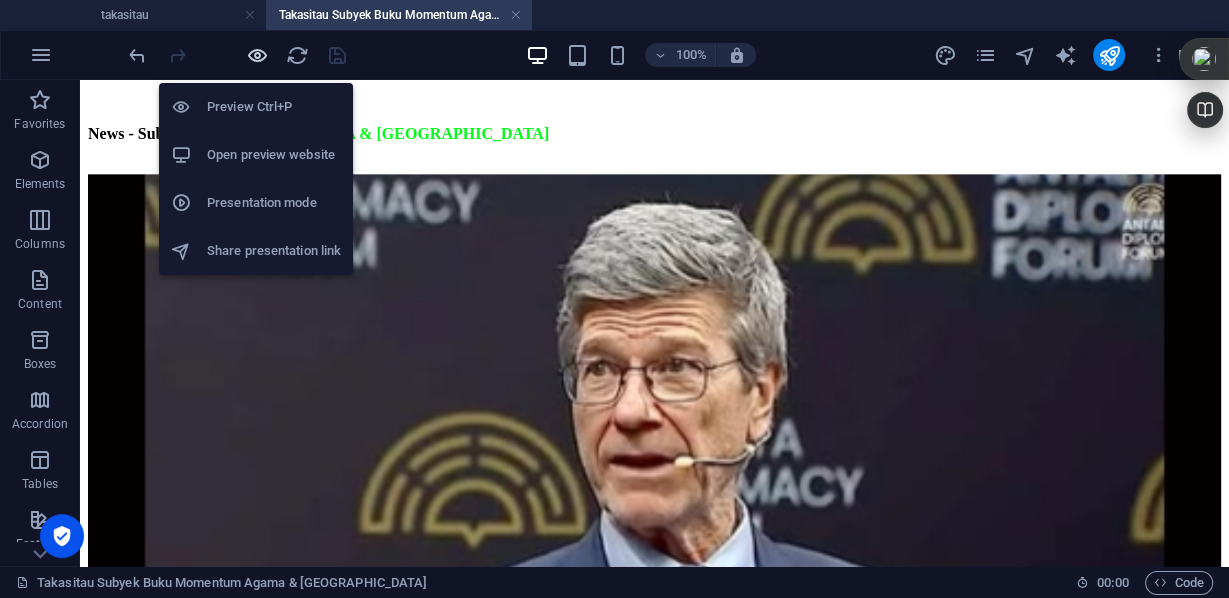 click at bounding box center [257, 55] 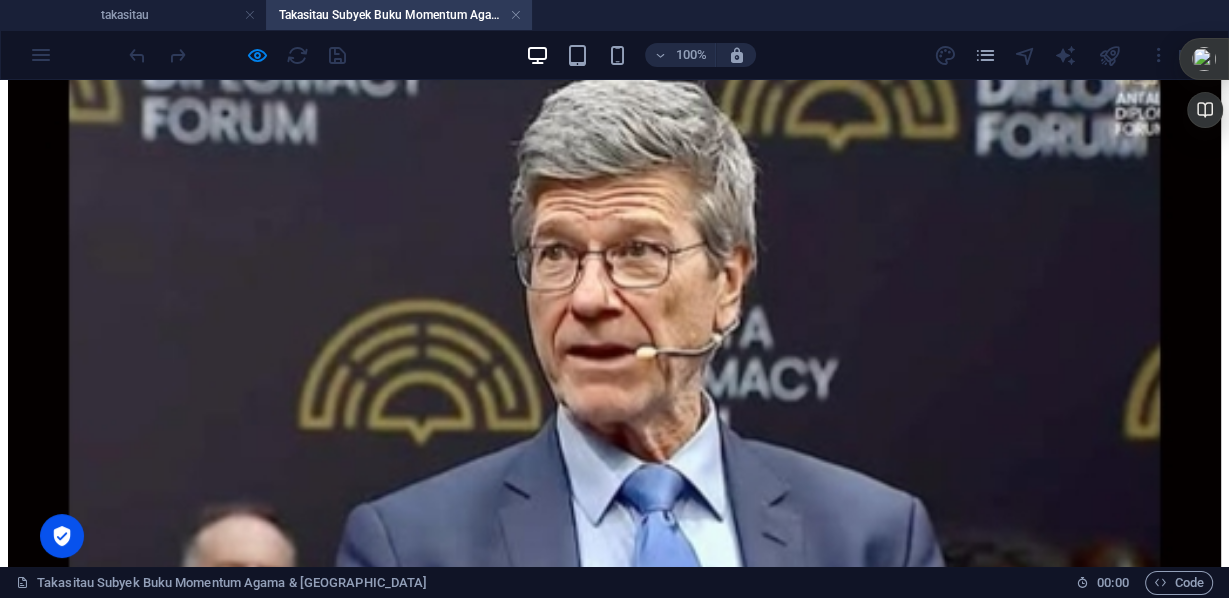 scroll, scrollTop: 2424, scrollLeft: 0, axis: vertical 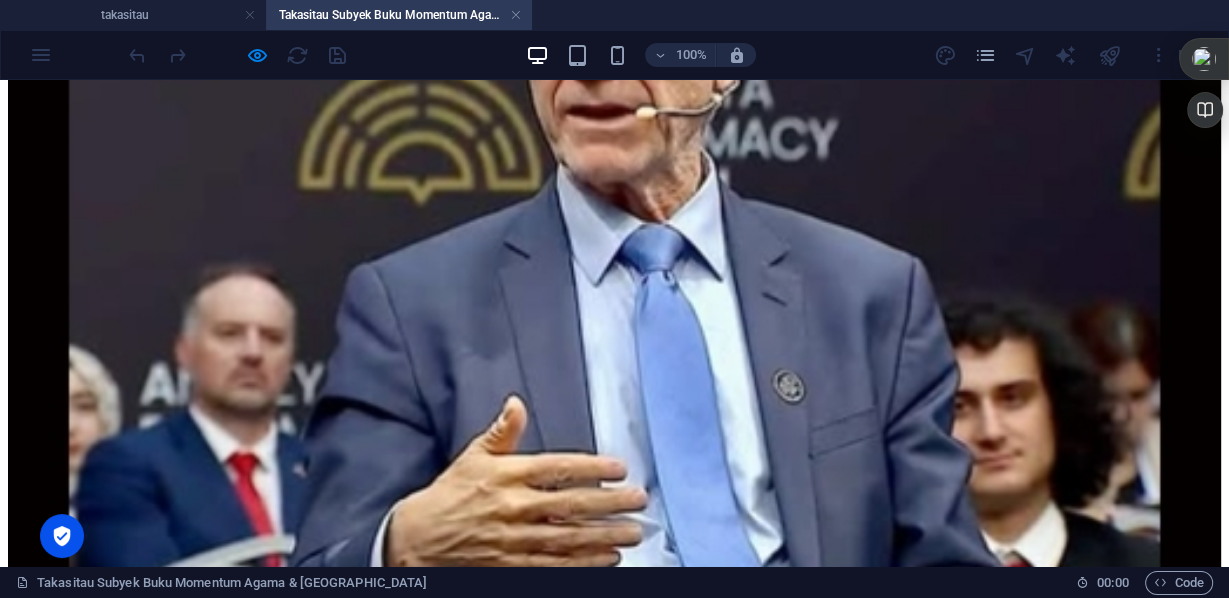 click on "BACA artikel LEBIH LANJUT" at bounding box center [615, 3279] 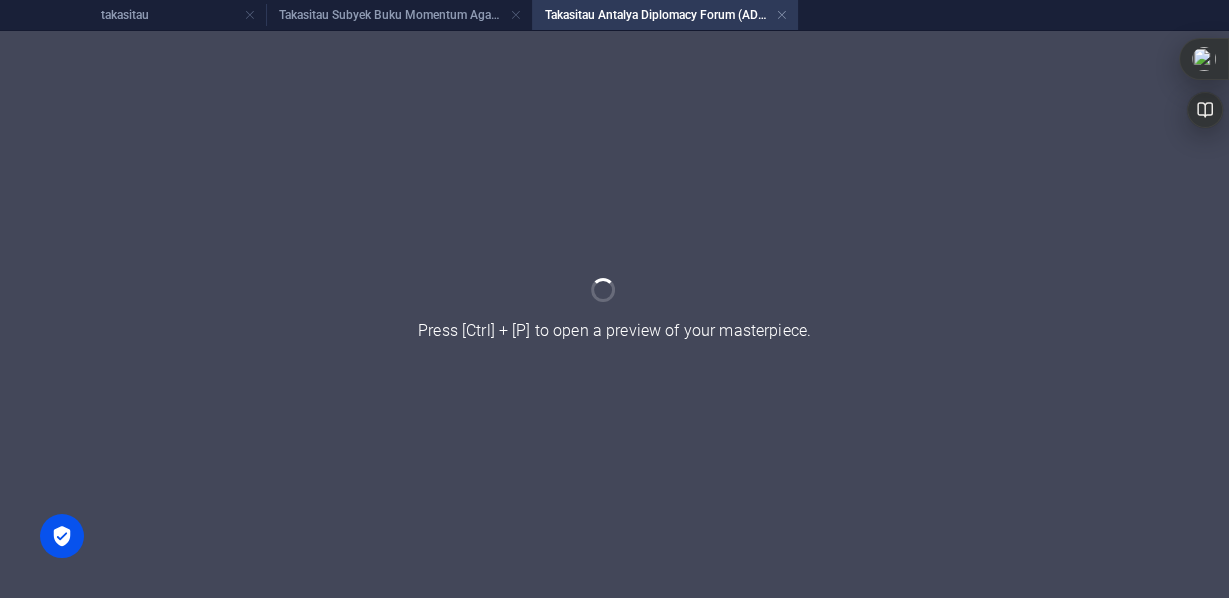 scroll, scrollTop: 0, scrollLeft: 0, axis: both 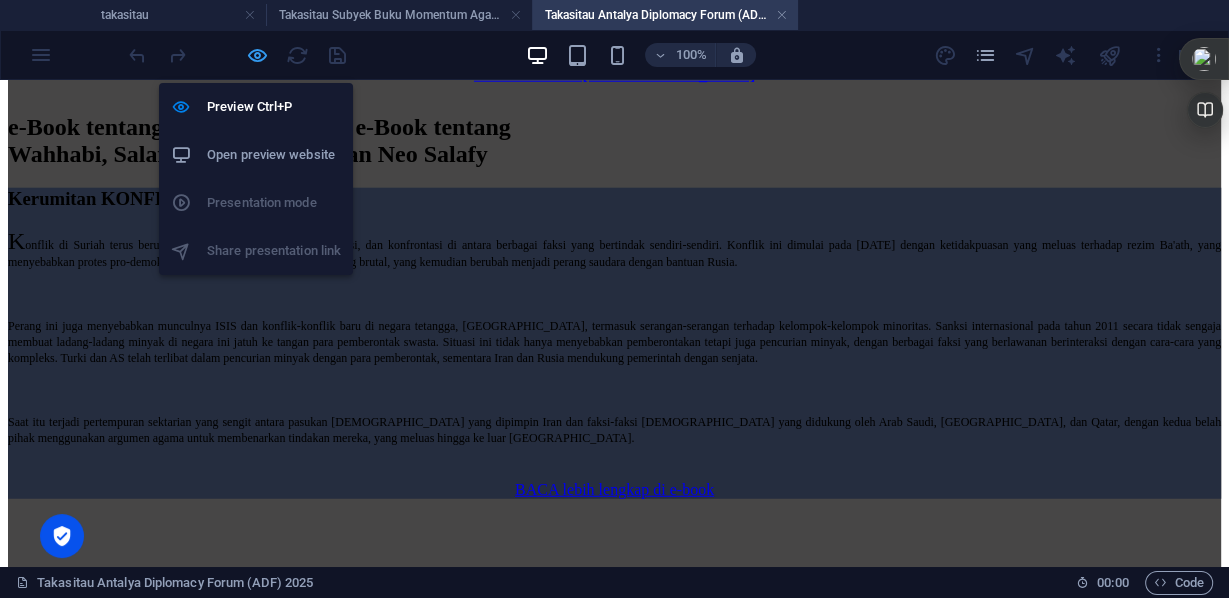 click at bounding box center [257, 55] 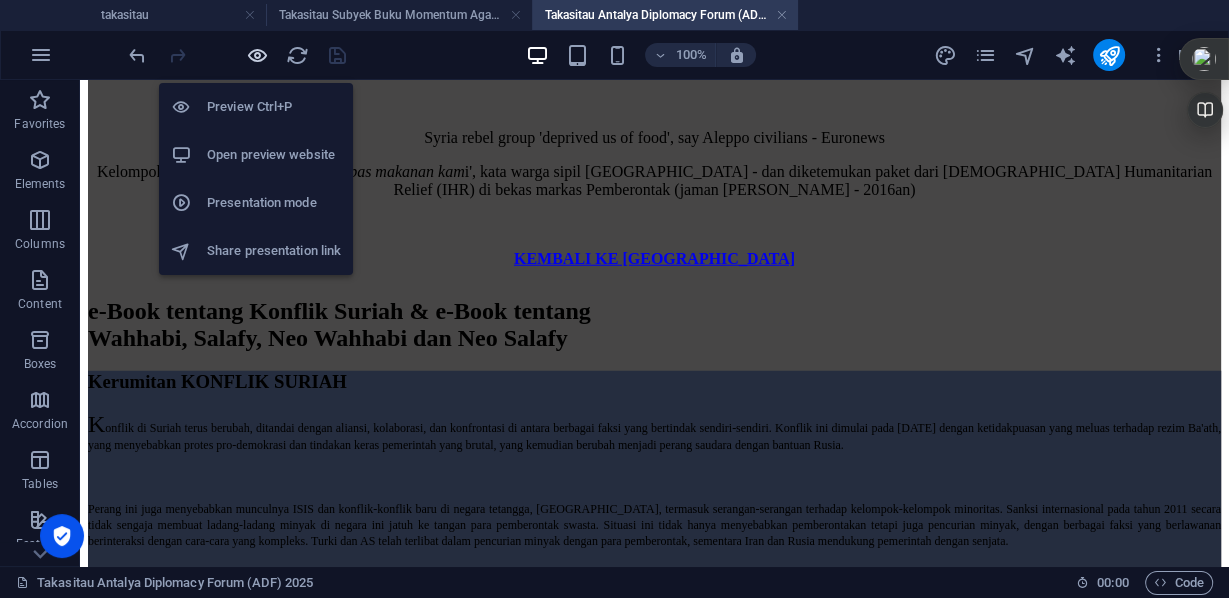 click at bounding box center (257, 55) 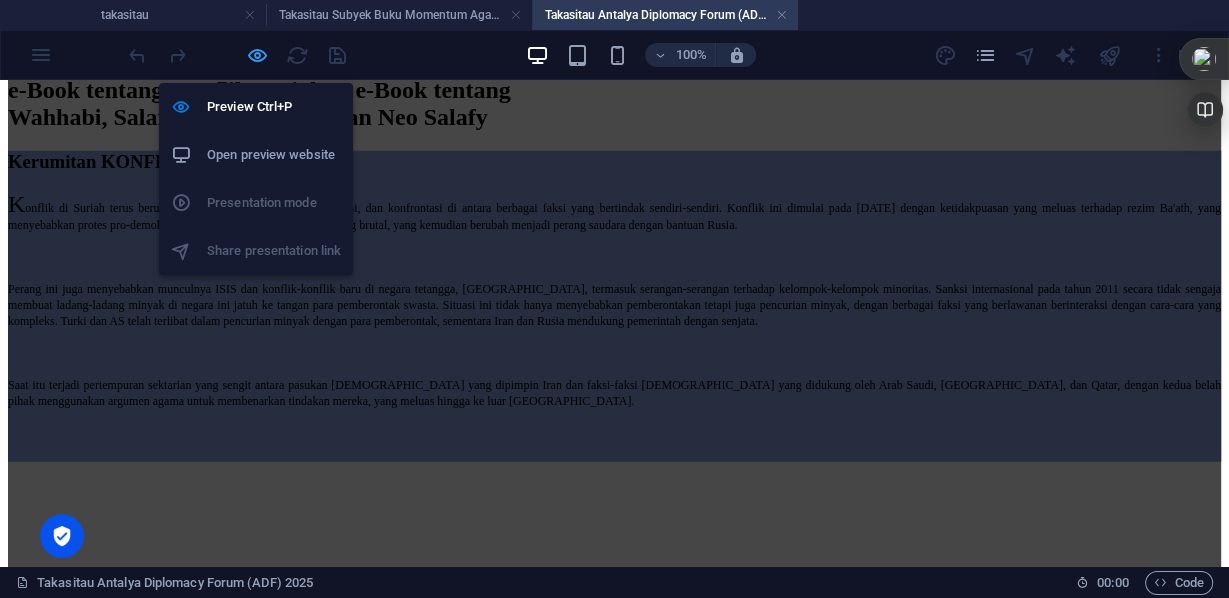 scroll, scrollTop: 10415, scrollLeft: 0, axis: vertical 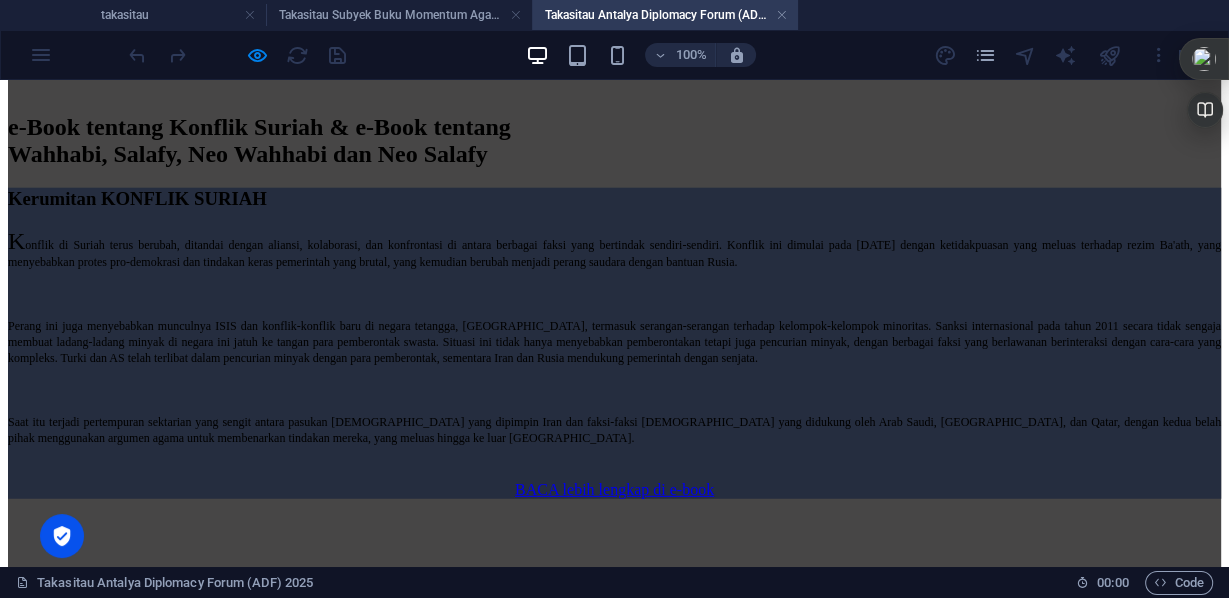 click on "BACA lebih lengkap di e-book" at bounding box center (614, 3316) 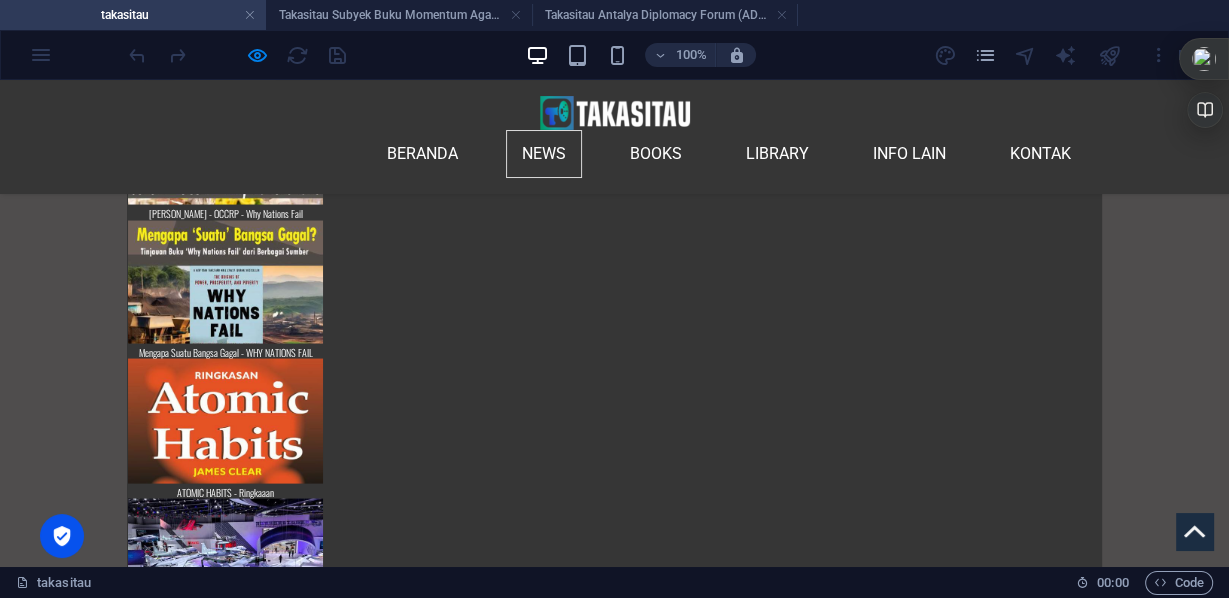 scroll, scrollTop: 21514, scrollLeft: 0, axis: vertical 